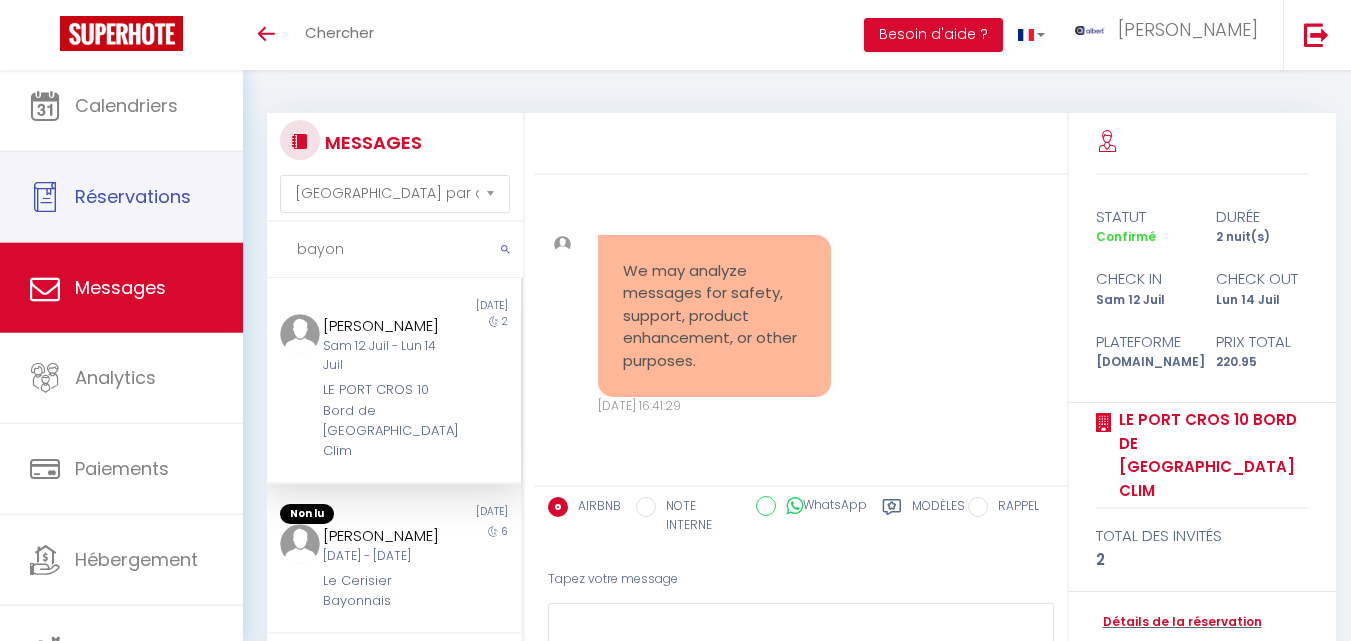 select on "message" 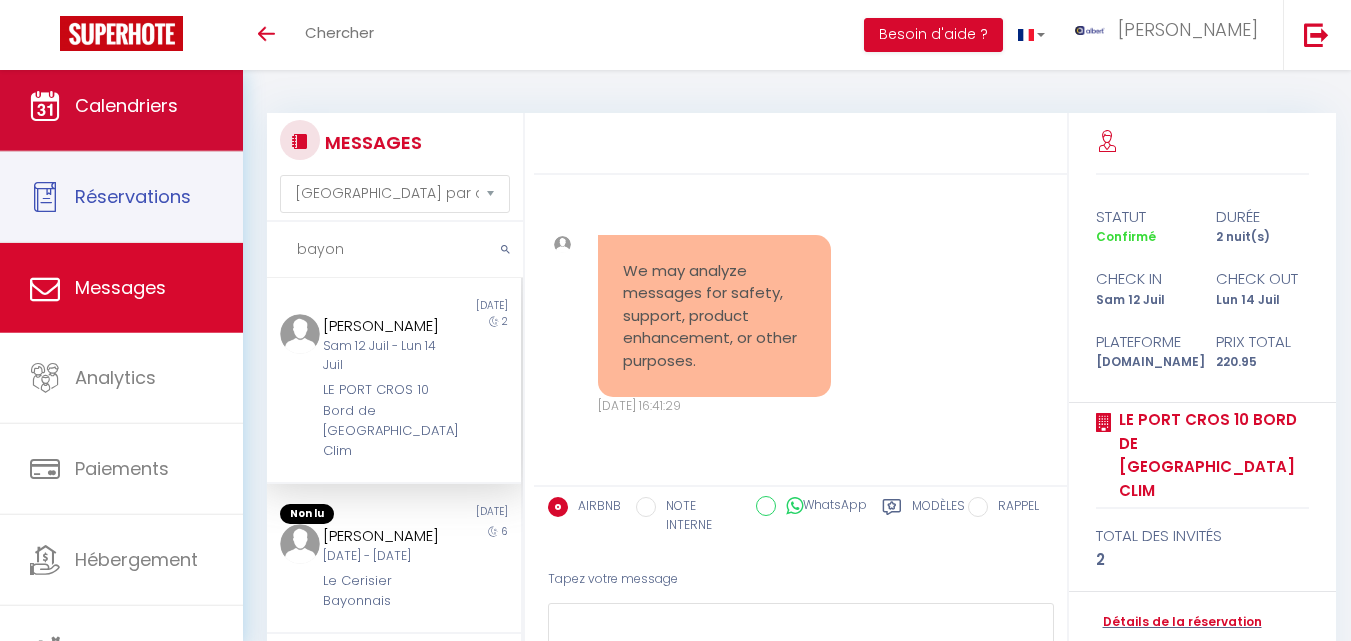 scroll, scrollTop: 0, scrollLeft: 0, axis: both 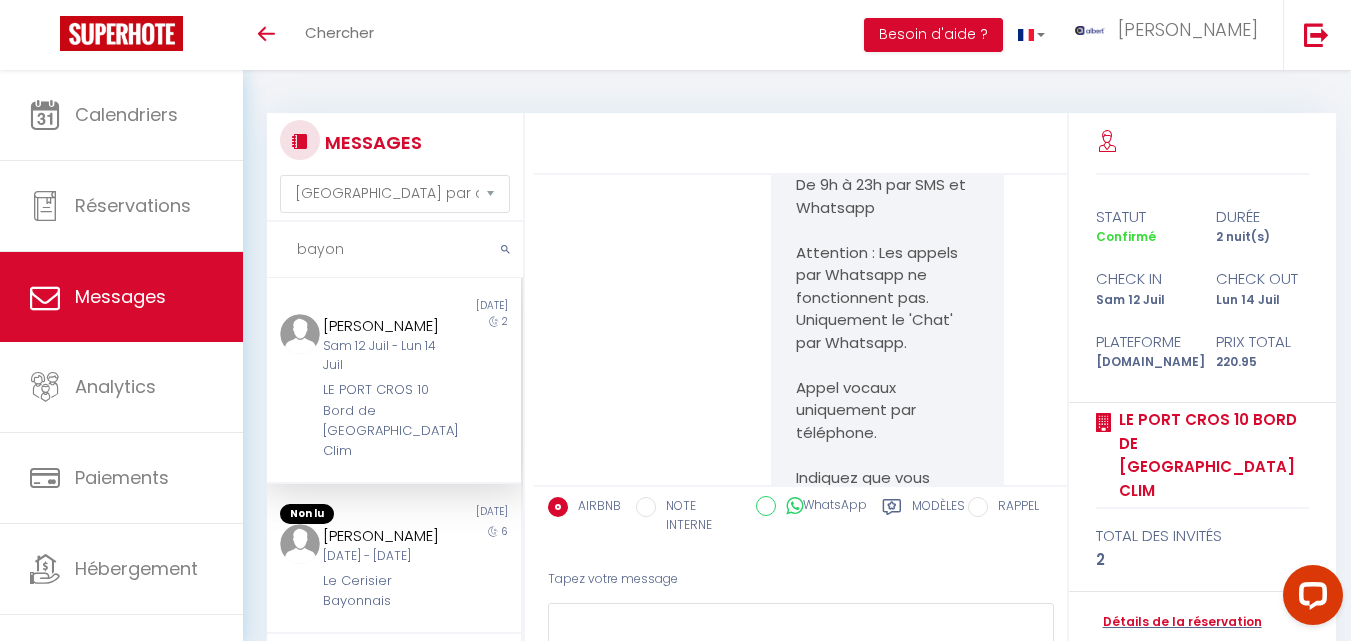 drag, startPoint x: 352, startPoint y: 249, endPoint x: 277, endPoint y: 246, distance: 75.059975 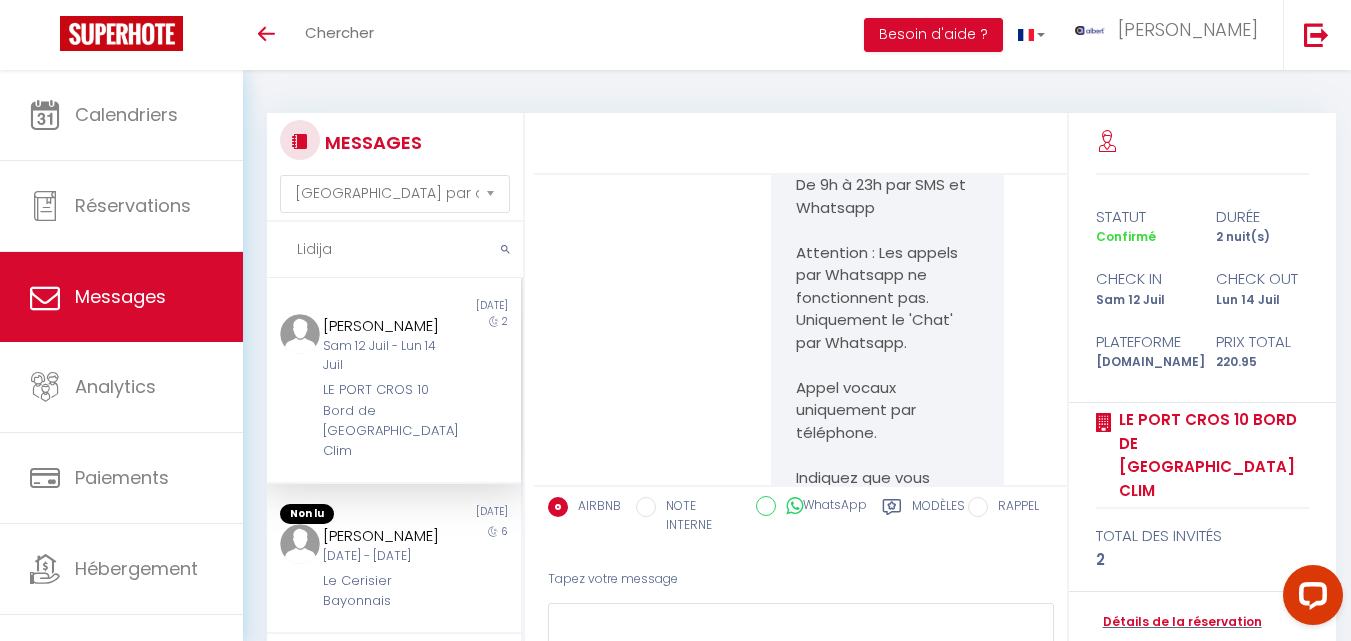 type on "Lidija" 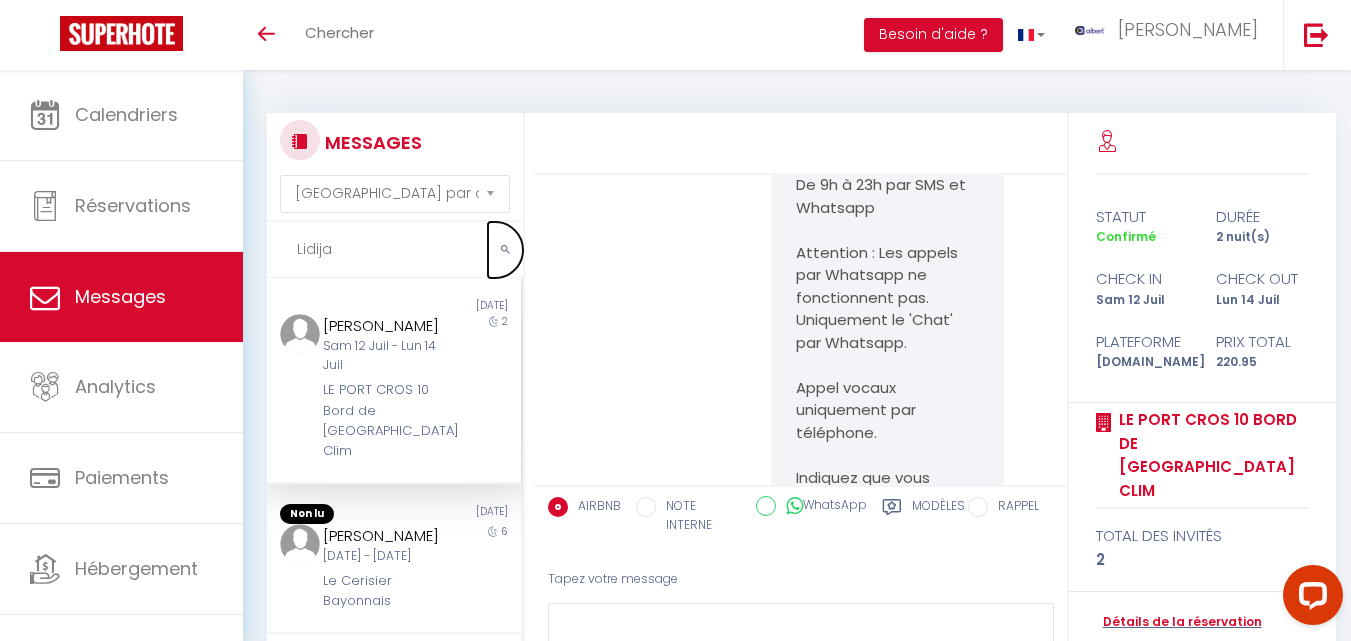 click at bounding box center (505, 250) 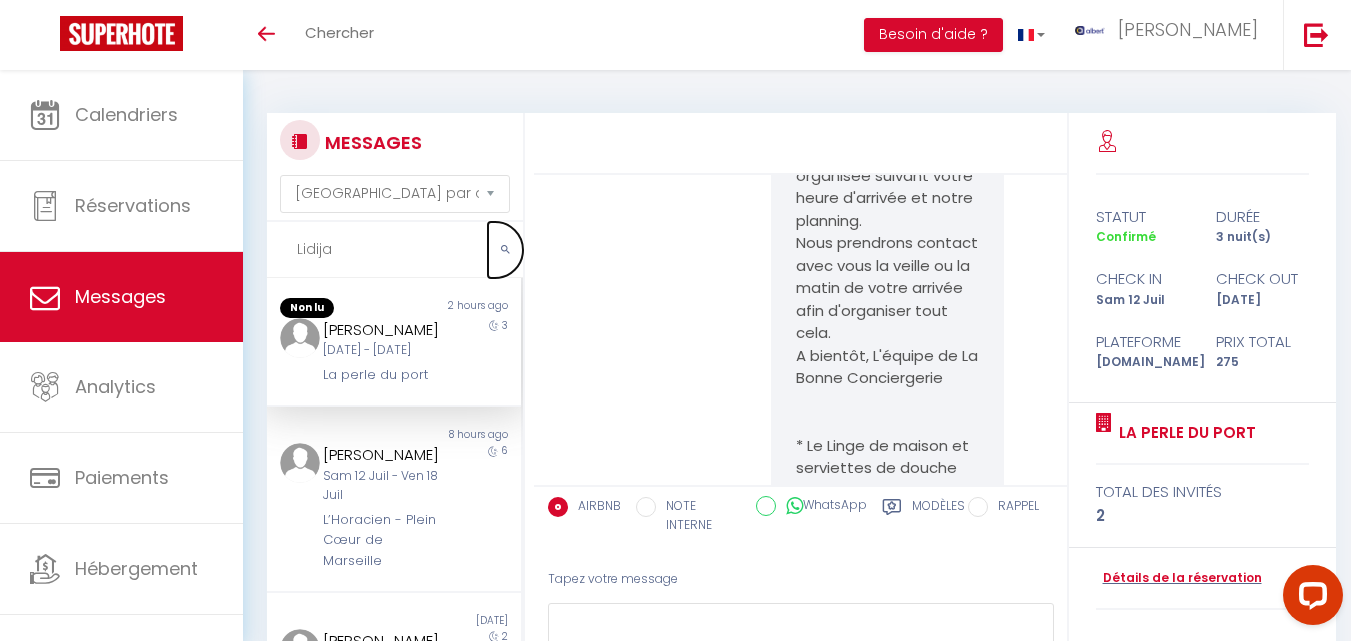 scroll, scrollTop: 9943, scrollLeft: 0, axis: vertical 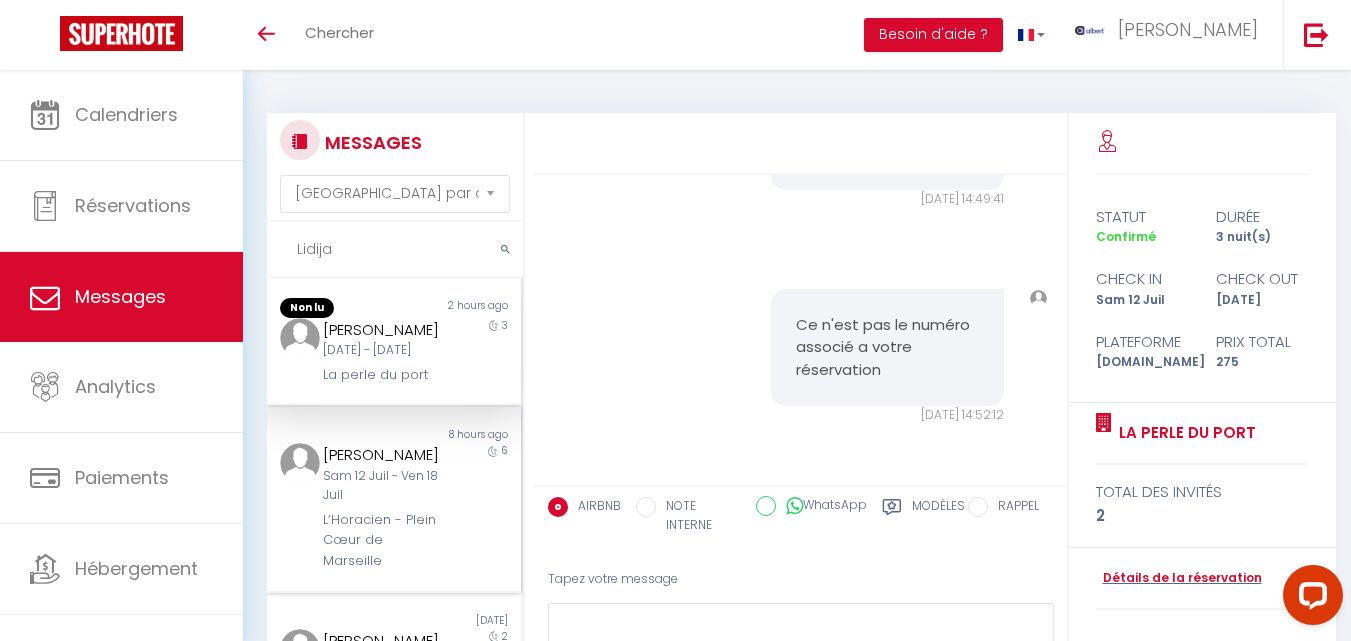 click on "6" at bounding box center (490, 507) 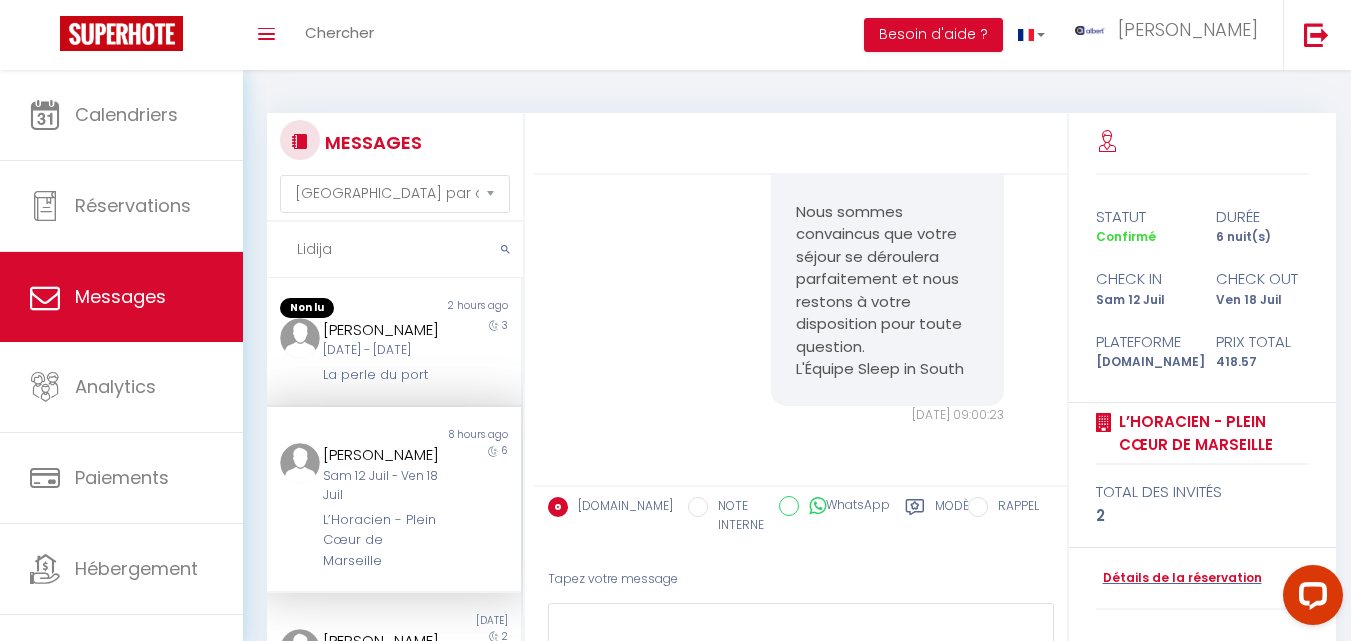 scroll, scrollTop: 2783, scrollLeft: 0, axis: vertical 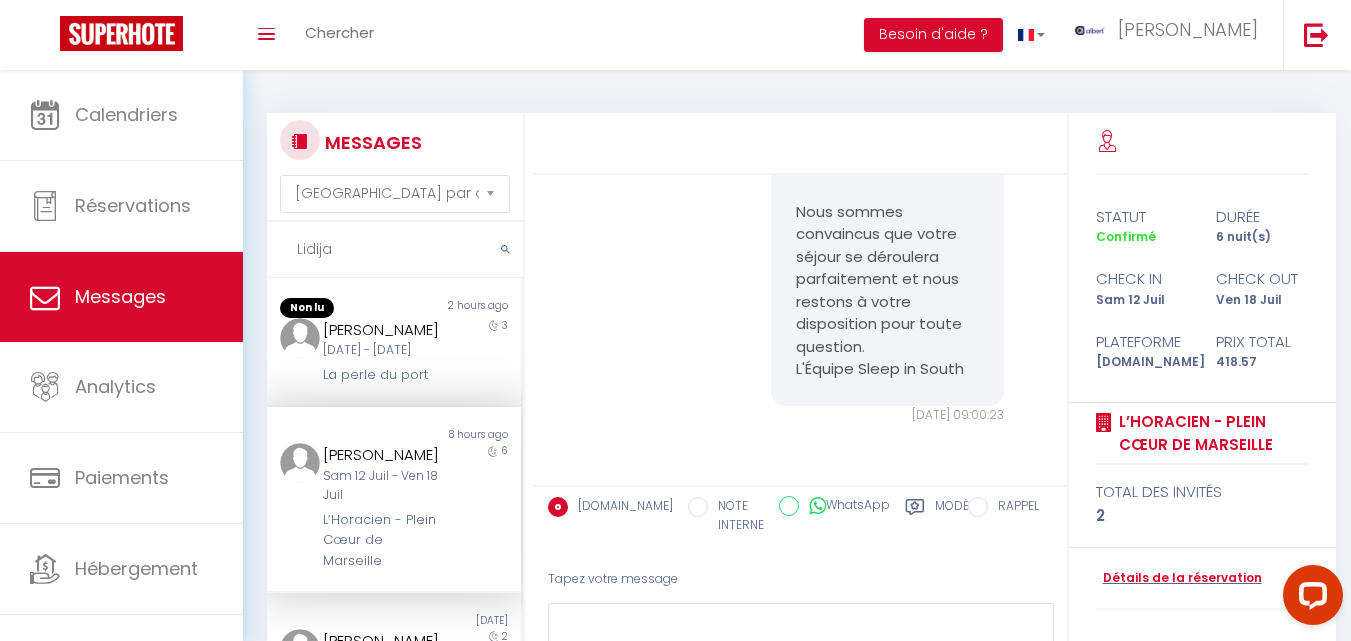 click on "6" at bounding box center (490, 507) 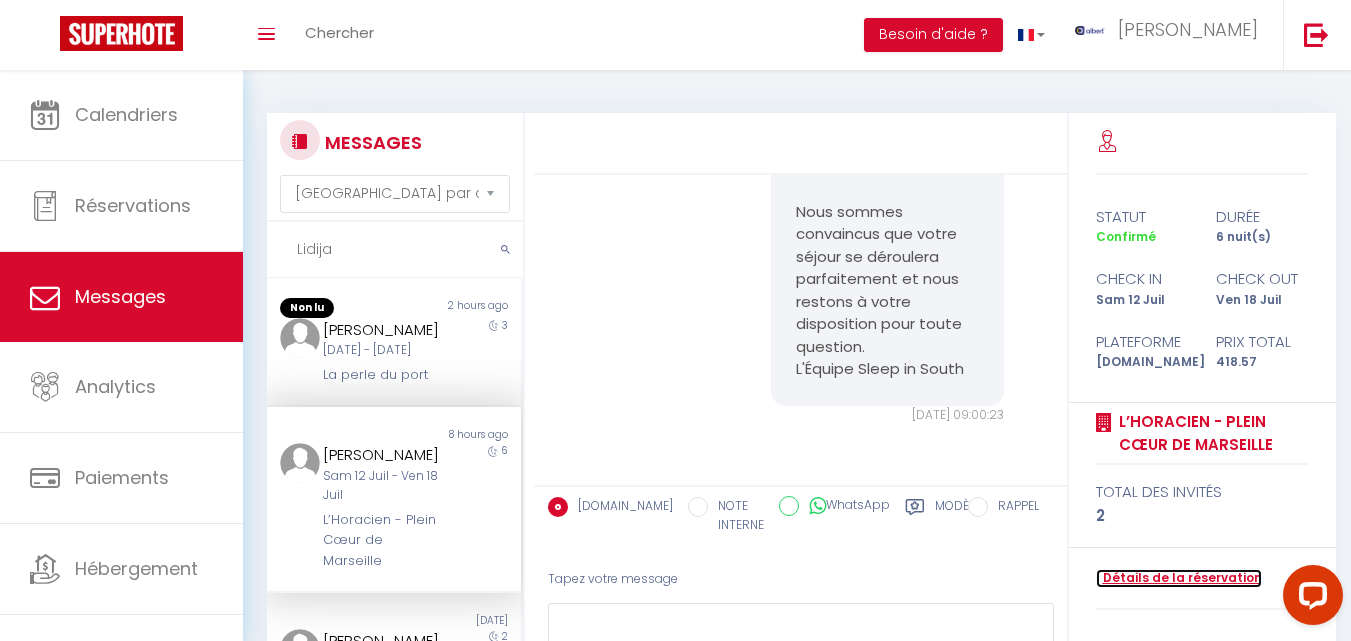 click on "Détails de la réservation" at bounding box center (1179, 578) 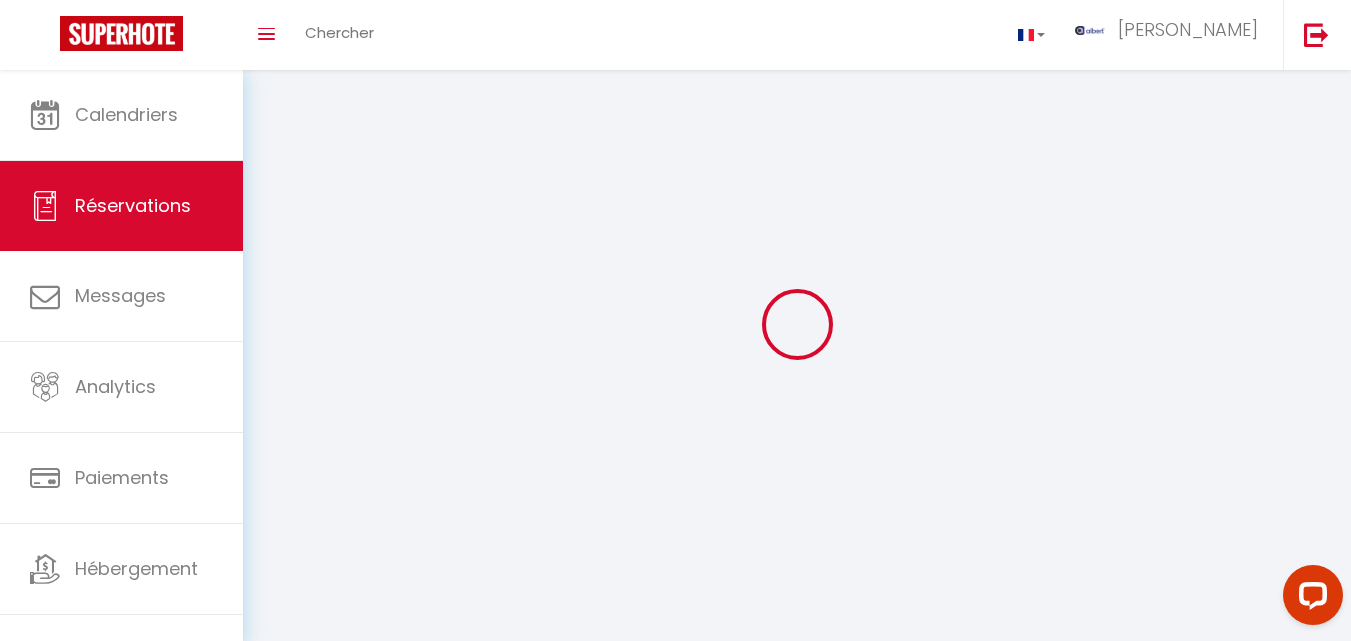 select 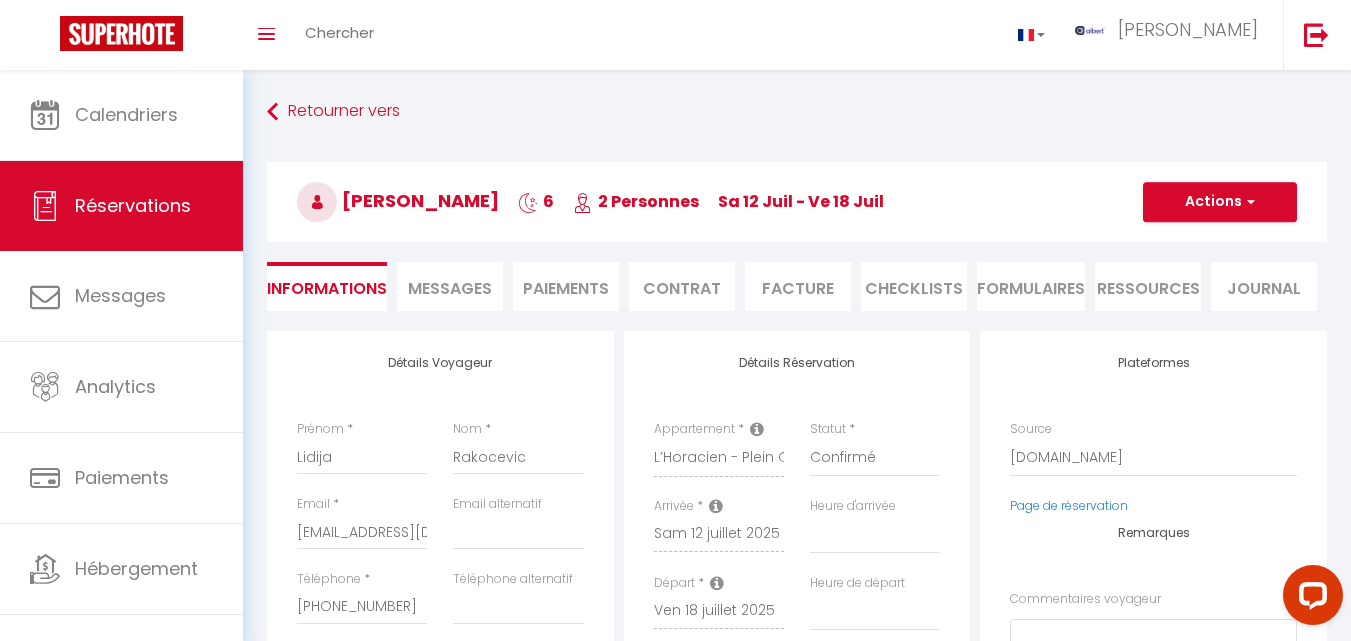 select 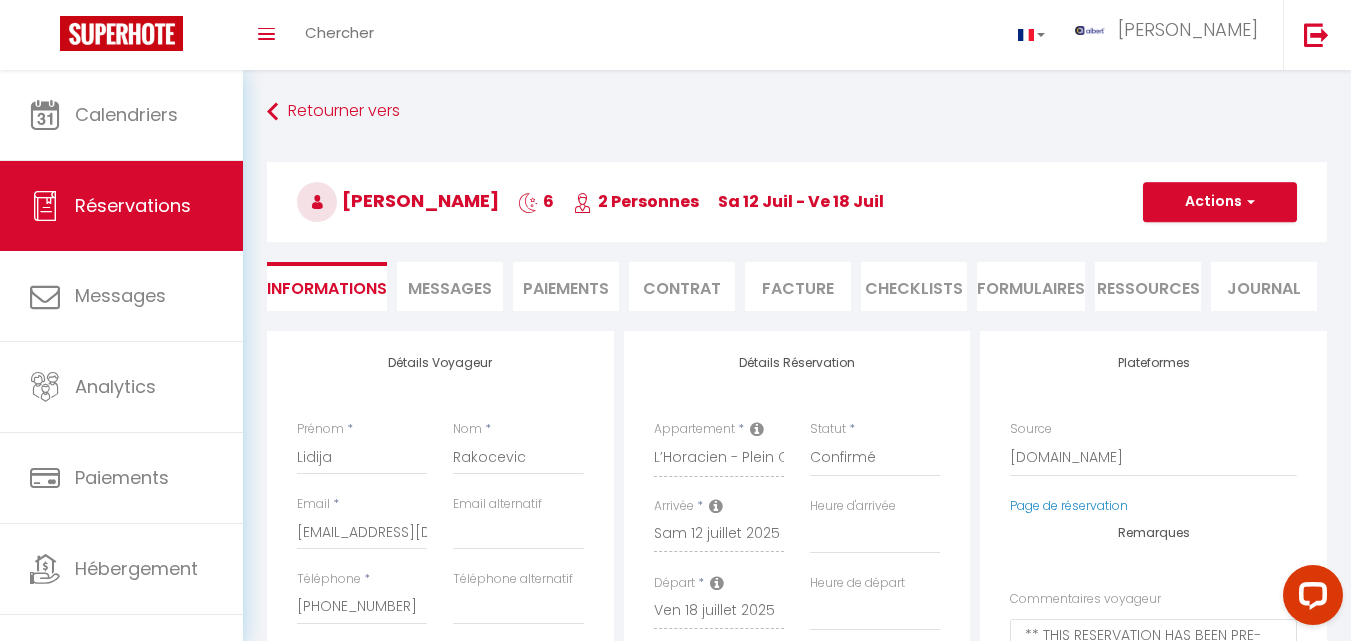type on "40" 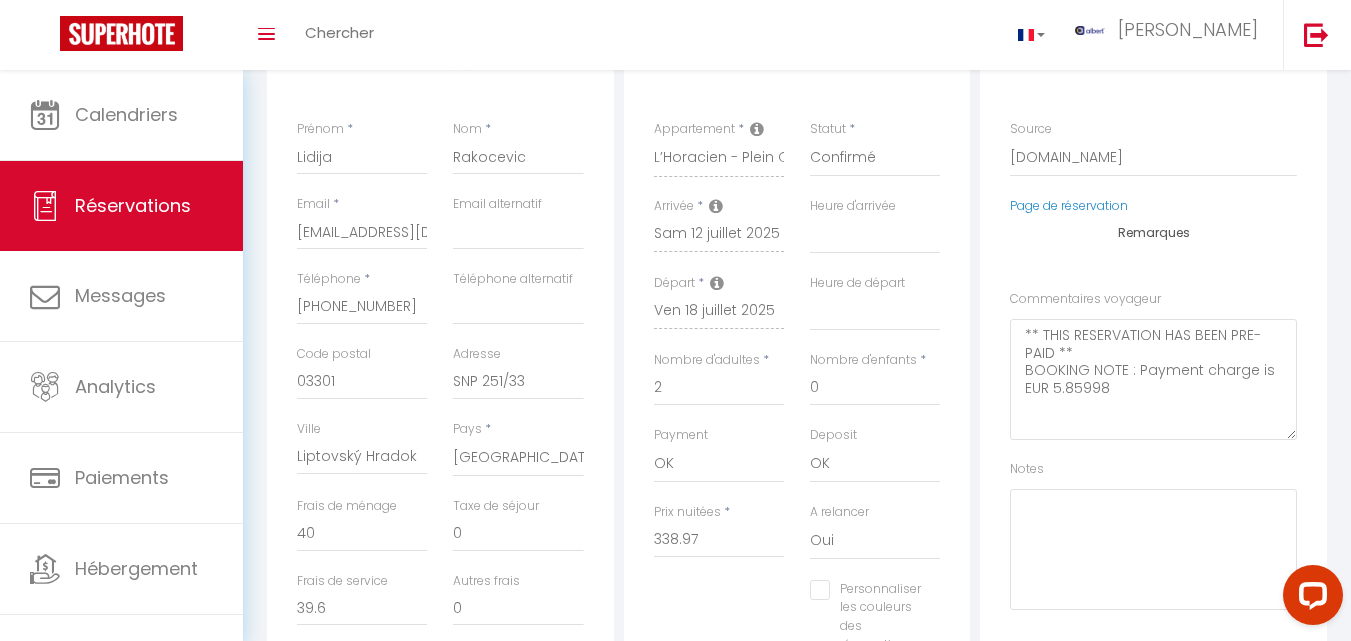 scroll, scrollTop: 0, scrollLeft: 0, axis: both 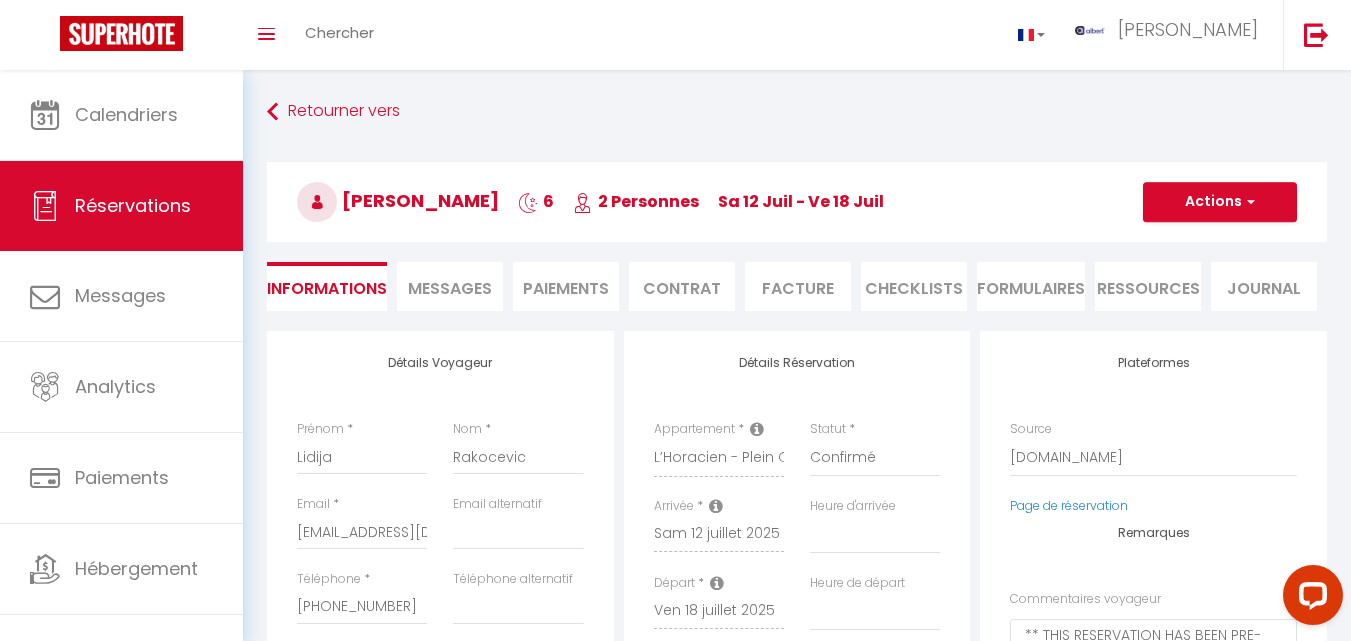 click on "Messages" at bounding box center (450, 288) 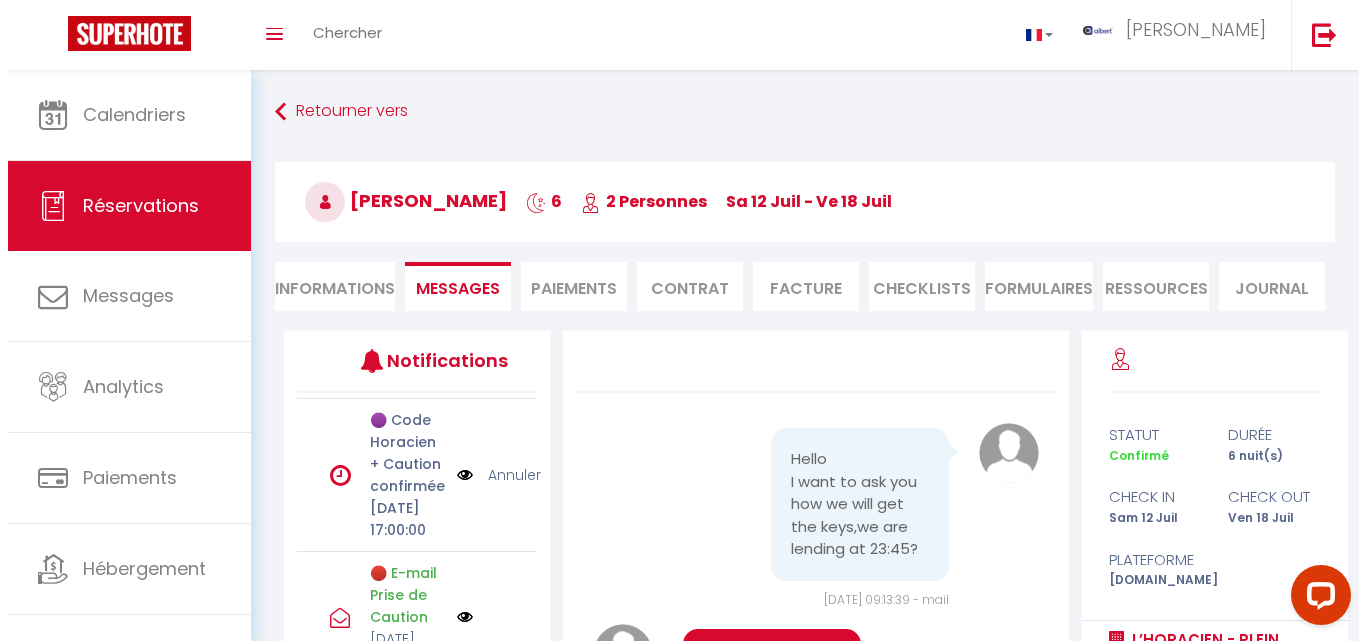 scroll, scrollTop: 400, scrollLeft: 0, axis: vertical 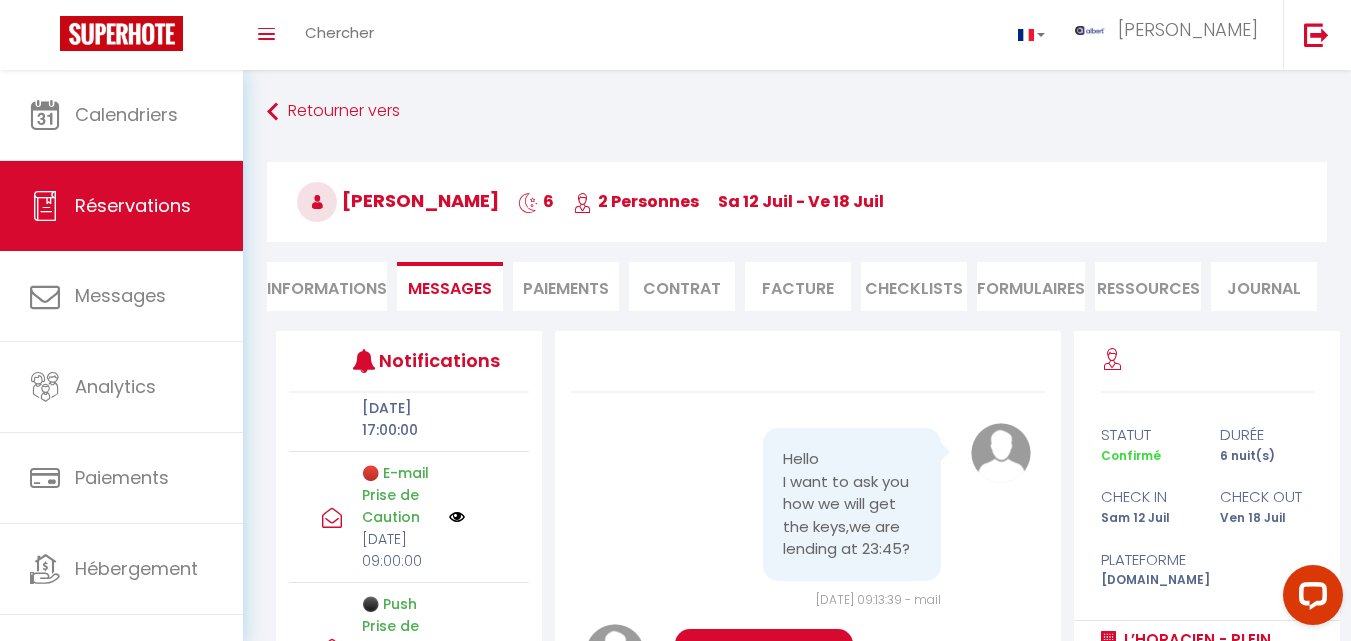 click at bounding box center (457, 375) 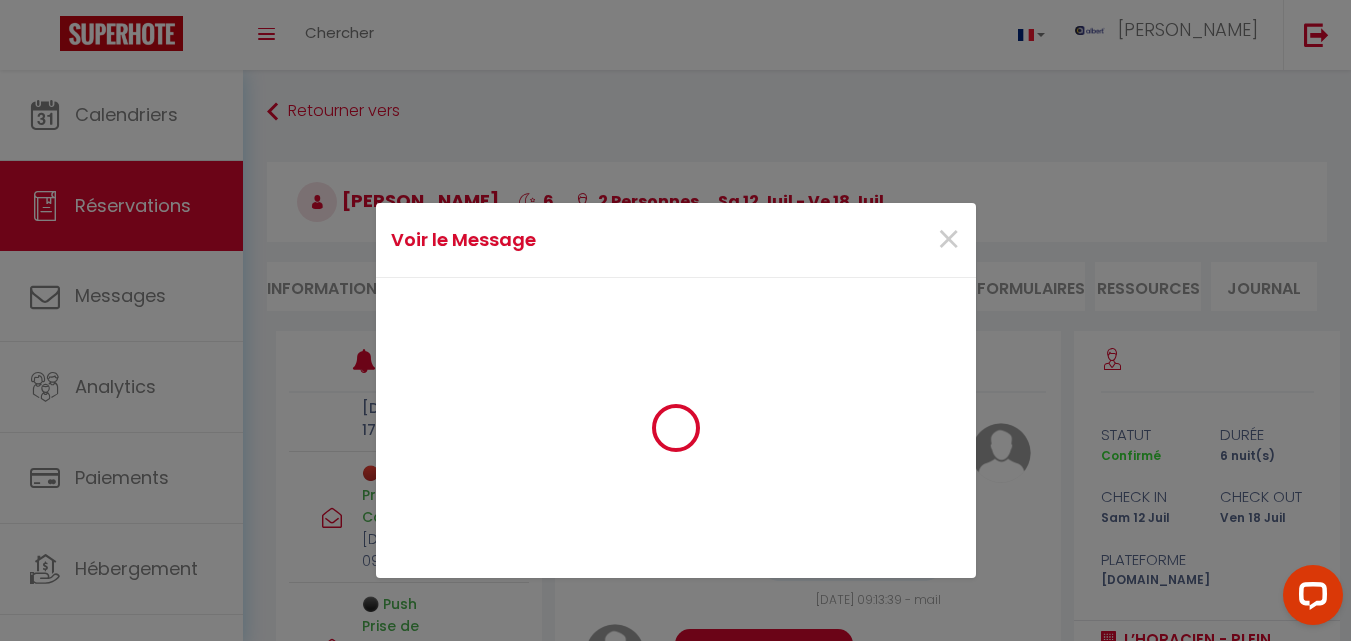 scroll, scrollTop: 378, scrollLeft: 0, axis: vertical 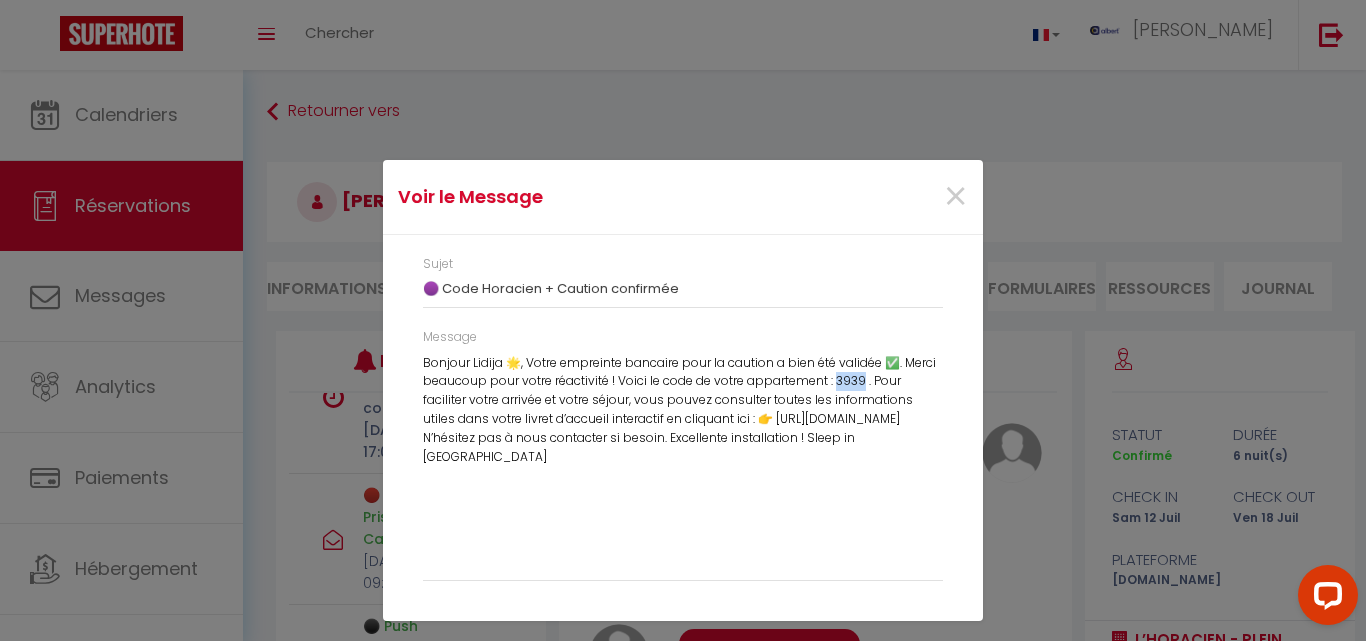 drag, startPoint x: 869, startPoint y: 379, endPoint x: 841, endPoint y: 378, distance: 28.01785 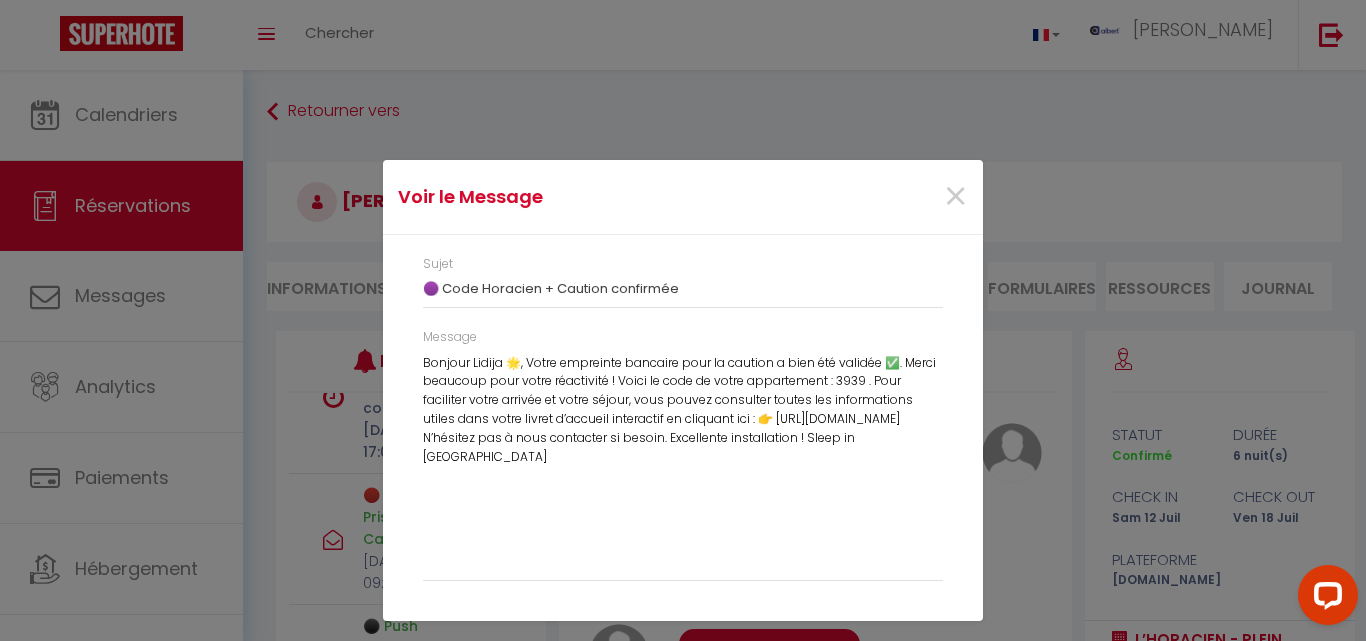 click on "Bonjour Lidija 🌟,
Votre empreinte bancaire pour la caution a bien été validée ✅.
Merci beaucoup pour votre réactivité !
Voici le code de votre appartement : 3939 .
Pour faciliter votre arrivée et votre séjour, vous pouvez consulter toutes les informations utiles dans votre livret d’accueil interactif en cliquant ici :
👉 [URL][DOMAIN_NAME]
N’hésitez pas à nous contacter si besoin.
Excellente installation !
Sleep in [GEOGRAPHIC_DATA]" at bounding box center [683, 462] 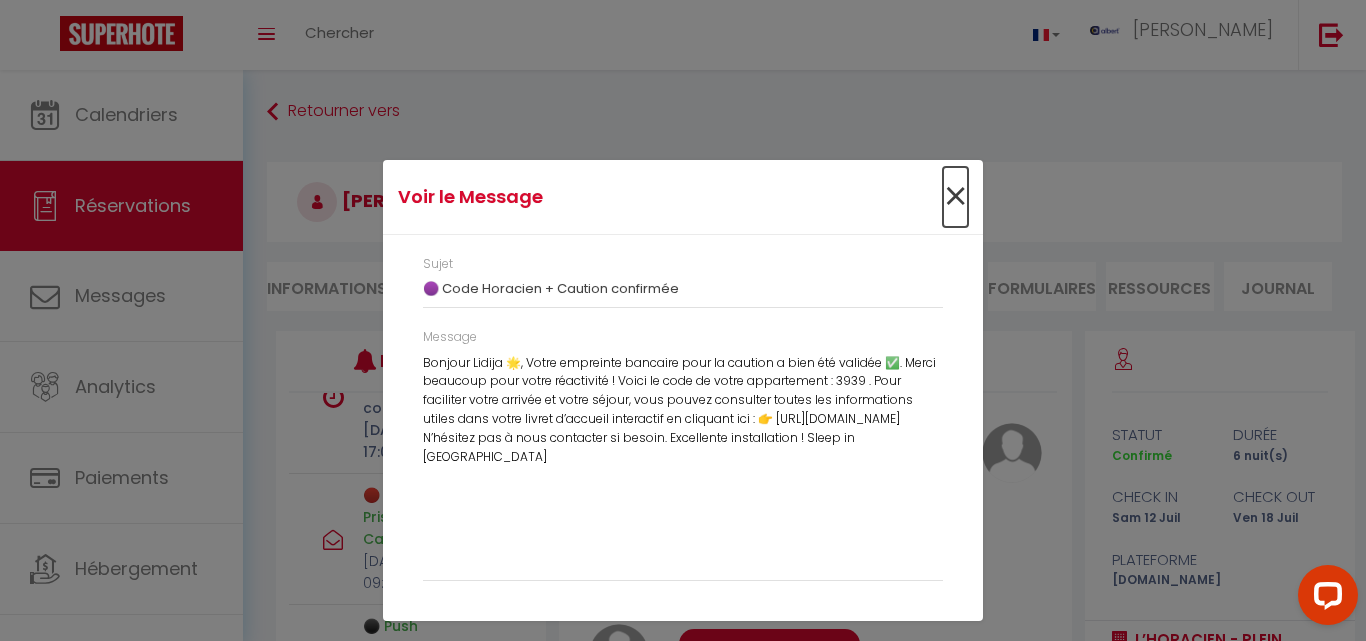 click on "×" at bounding box center [955, 197] 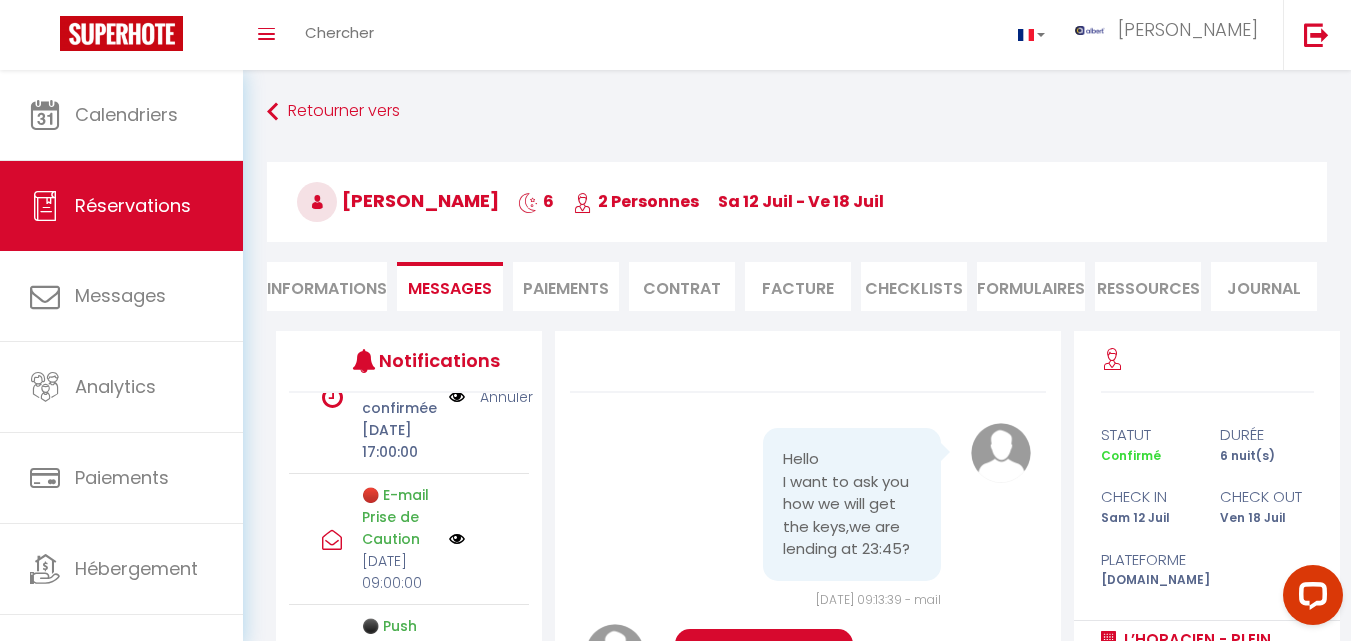 scroll, scrollTop: 400, scrollLeft: 0, axis: vertical 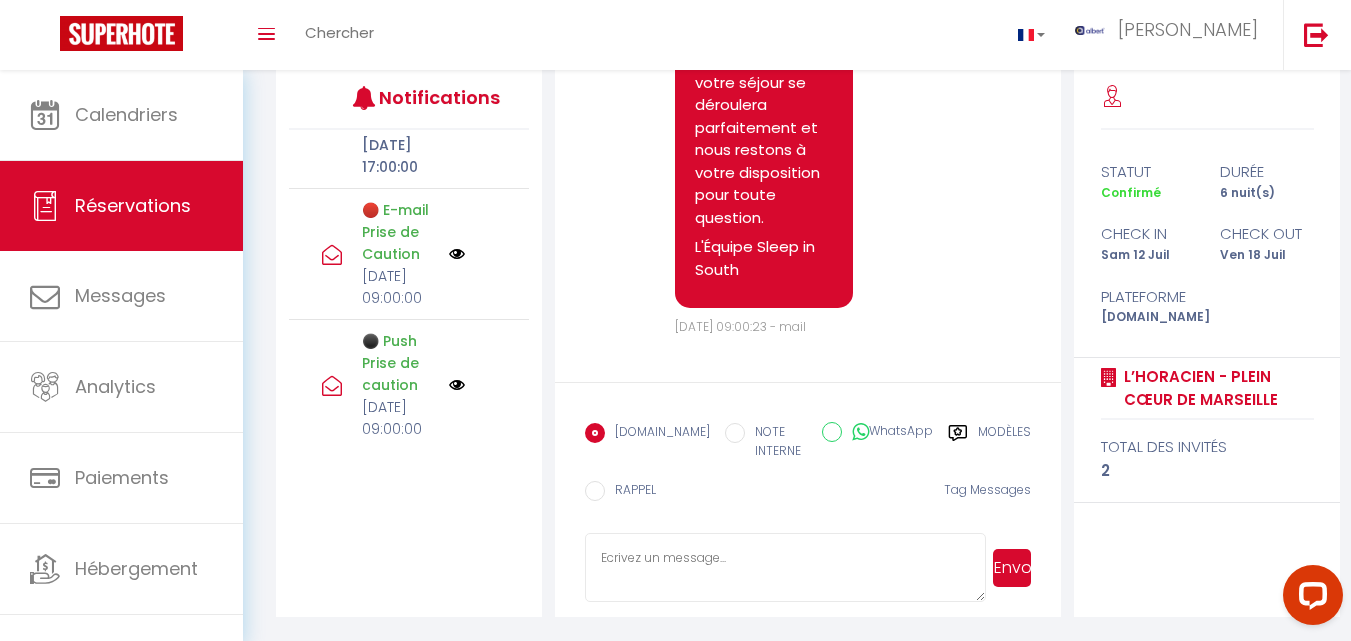 click at bounding box center (785, 568) 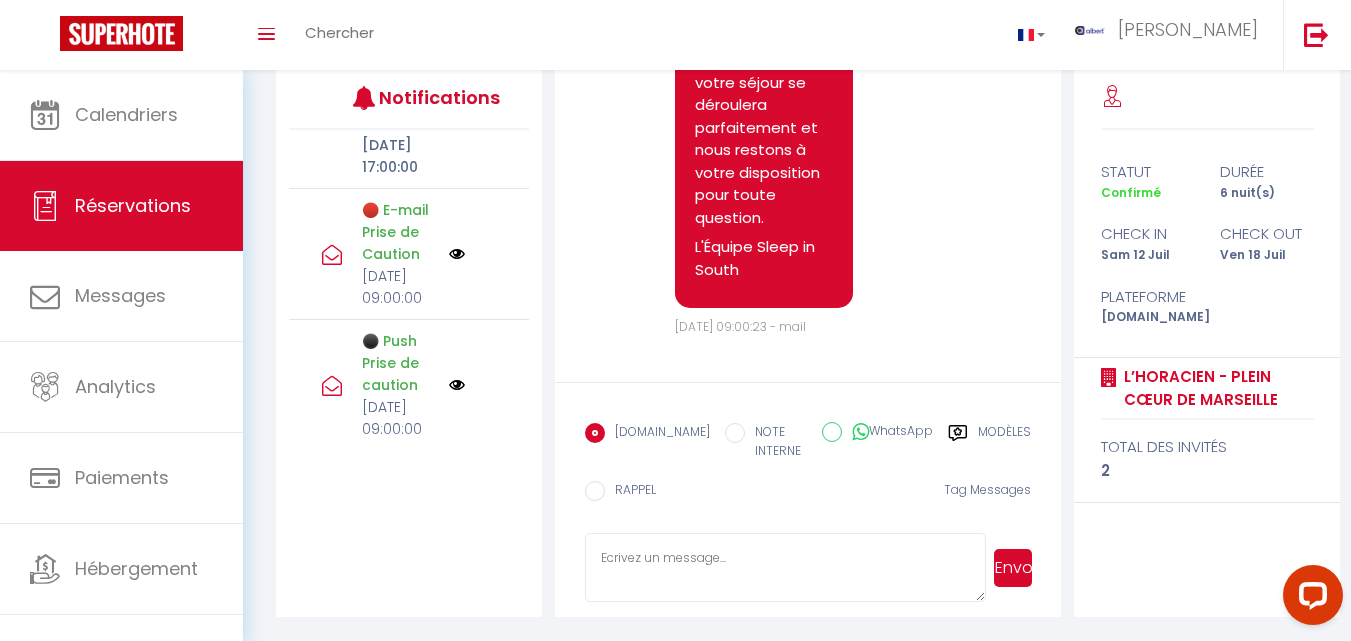 paste on "Bonjour Lidija 🌟, Votre empreinte bancaire pour la caution a bien été validée ✅. Merci beaucoup pour votre réactivité ! Voici le code de votre appartement : 3939 . Pour faciliter votre arrivée et votre séjour, vous pouvez consulter toutes les informations utiles dans votre livret d’accueil interactif en cliquant ici : 👉 [URL][DOMAIN_NAME] N’hésitez pas à nous contacter si besoin. Excellente installation ! Sleep in [GEOGRAPHIC_DATA]" 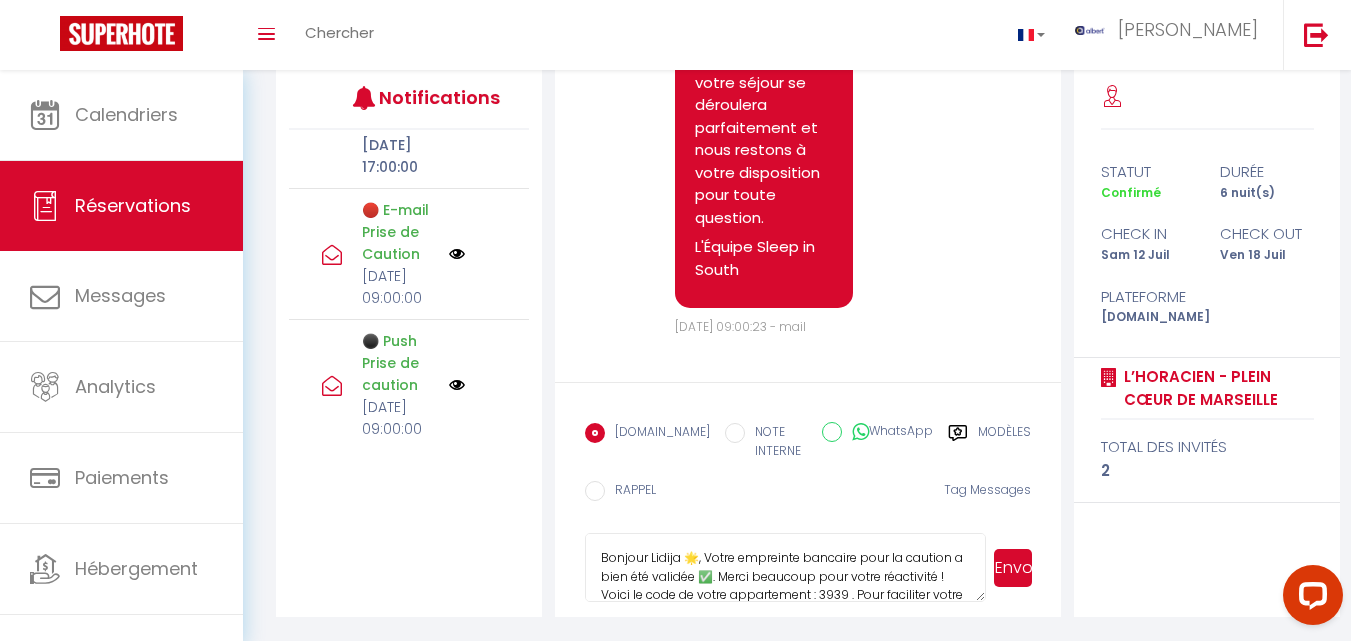 scroll, scrollTop: 96, scrollLeft: 0, axis: vertical 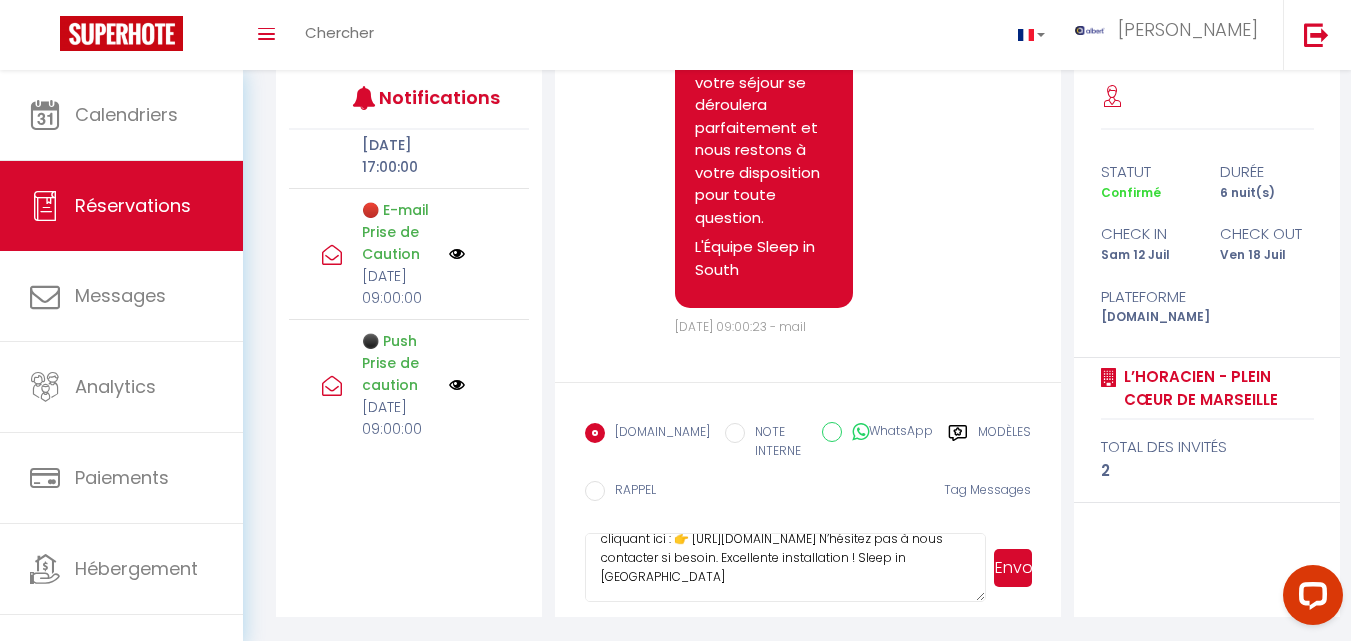 drag, startPoint x: 856, startPoint y: 592, endPoint x: 843, endPoint y: 588, distance: 13.601471 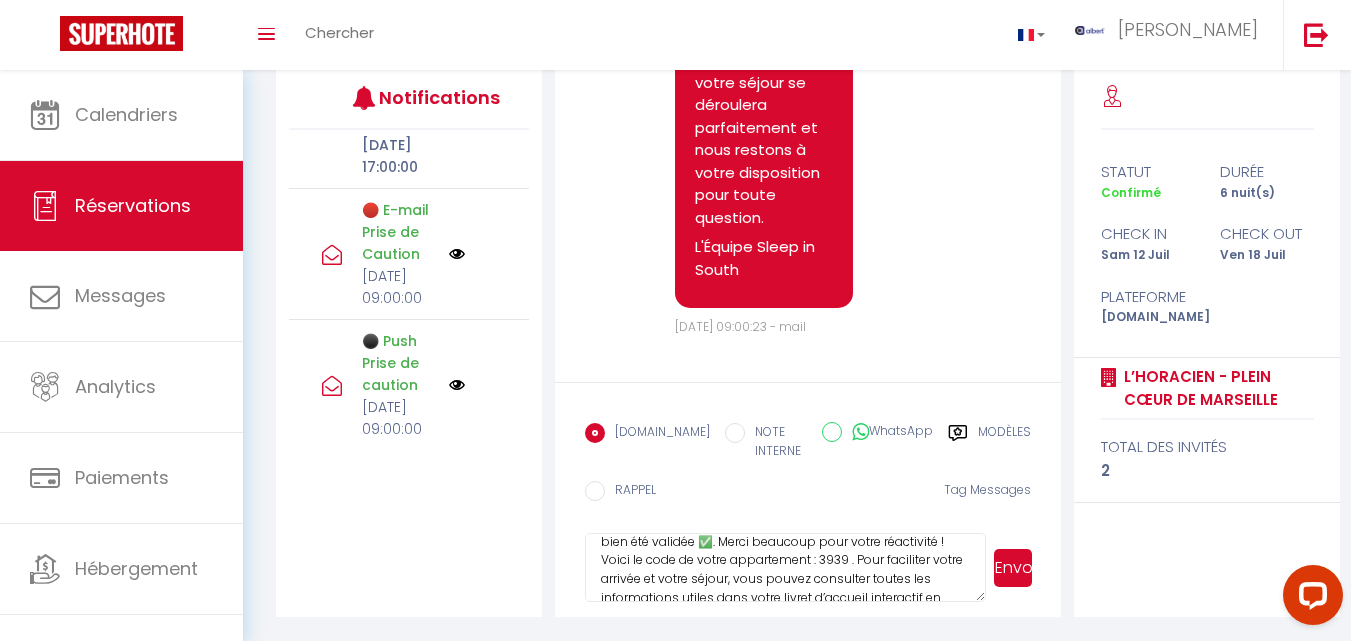 scroll, scrollTop: 13, scrollLeft: 0, axis: vertical 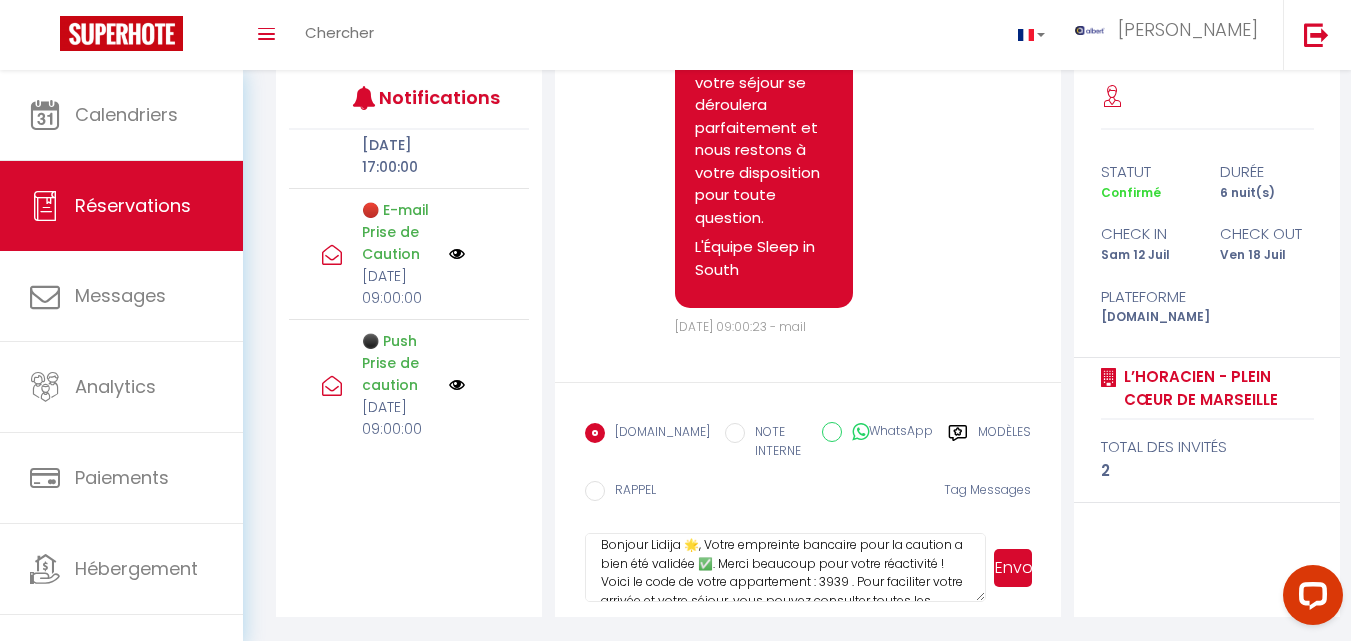 click on "statut   durée   Confirmé   6 nuit(s)    check in   check out   [DATE]    [DATE]   Plateforme     [DOMAIN_NAME]        L’Horacien - Plein Cœur de Marseille   total des invités   2" at bounding box center [1207, 342] 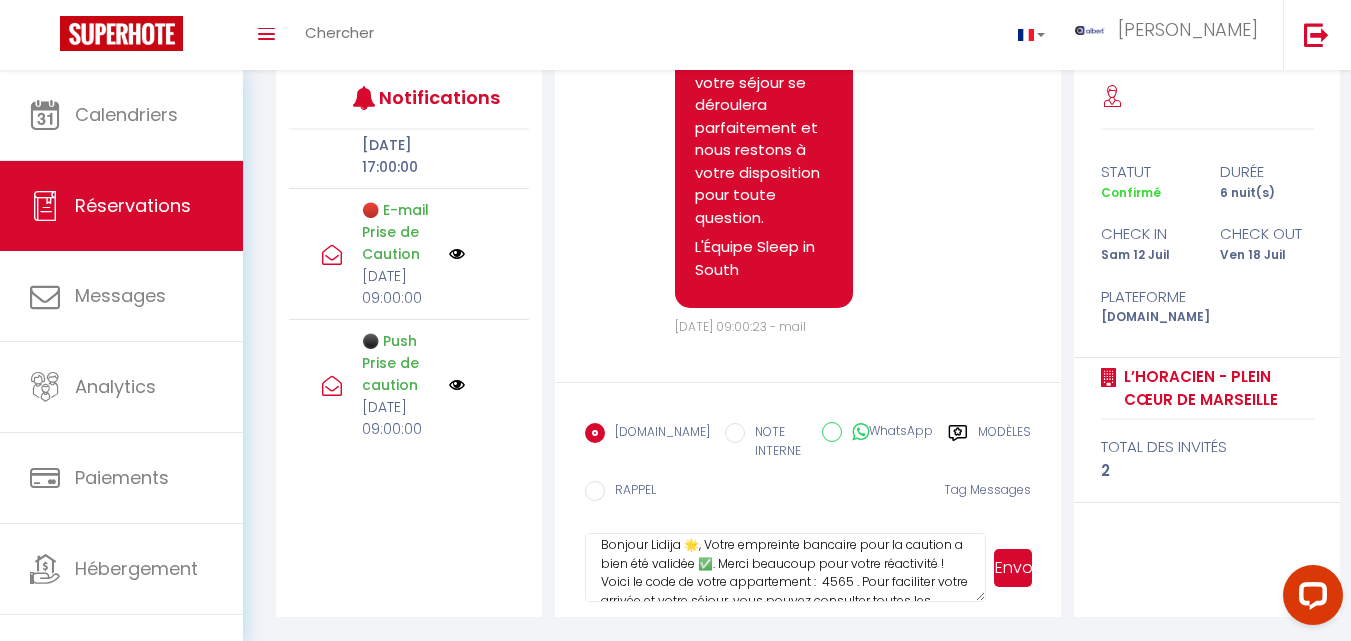 type on "Bonjour Lidija 🌟, Votre empreinte bancaire pour la caution a bien été validée ✅. Merci beaucoup pour votre réactivité ! Voici le code de votre appartement :  4565 . Pour faciliter votre arrivée et votre séjour, vous pouvez consulter toutes les informations utiles dans votre livret d’accueil interactif en cliquant ici : 👉 [URL][DOMAIN_NAME] N’hésitez pas à nous contacter si besoin. Excellente installation ! Sleep in [GEOGRAPHIC_DATA]" 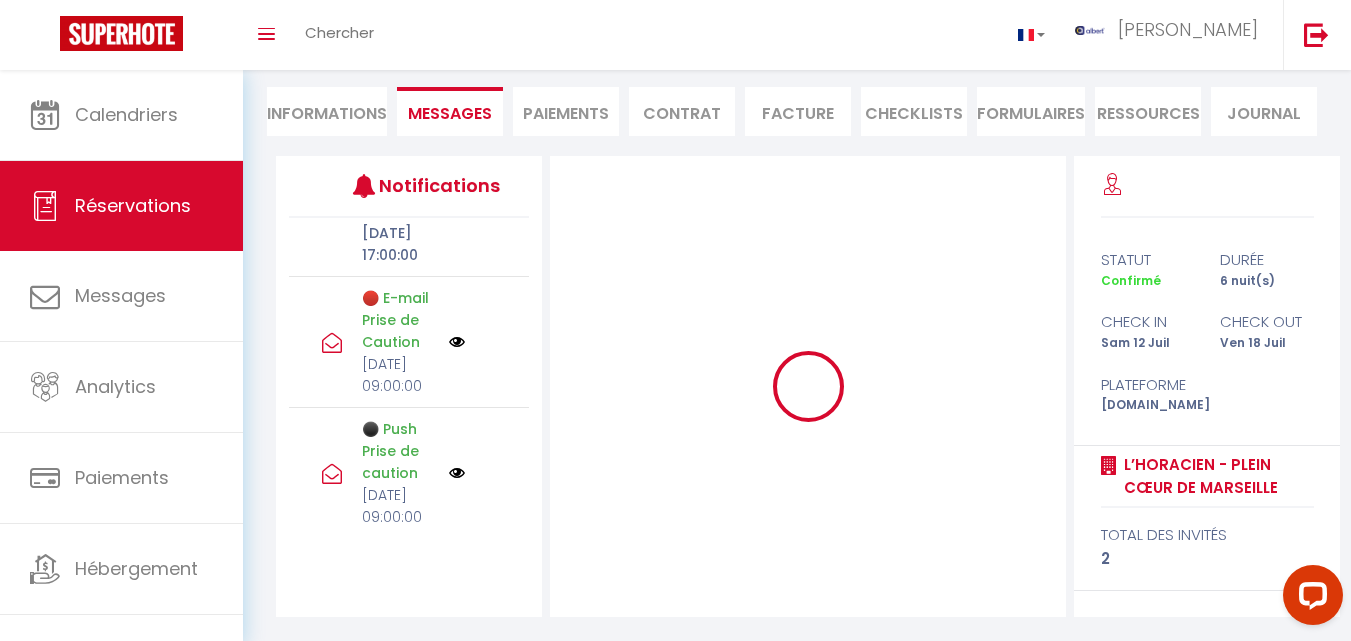 scroll, scrollTop: 175, scrollLeft: 0, axis: vertical 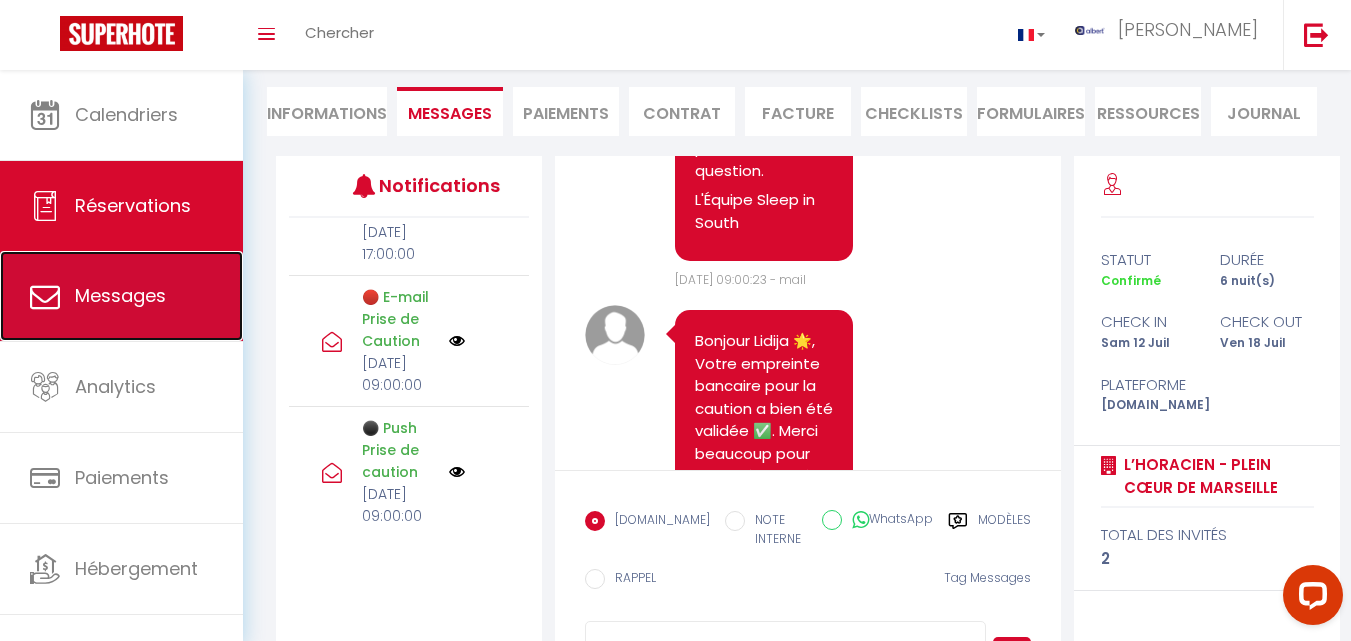 click on "Messages" at bounding box center (121, 296) 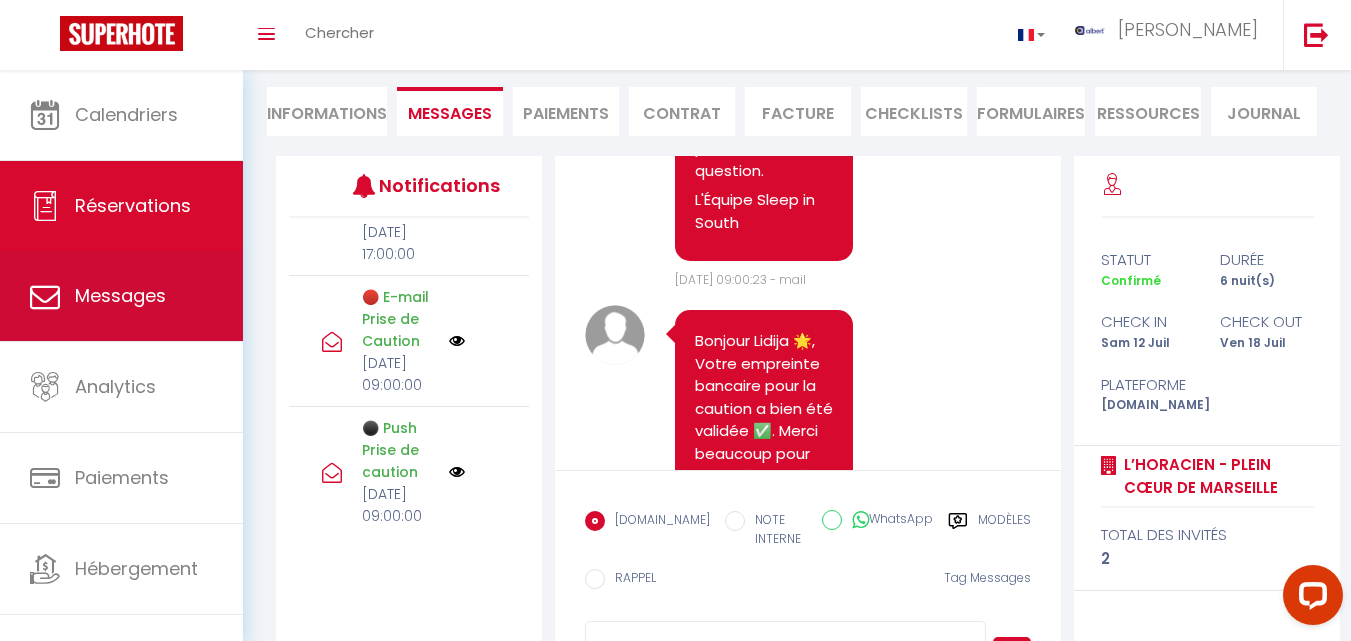 select on "message" 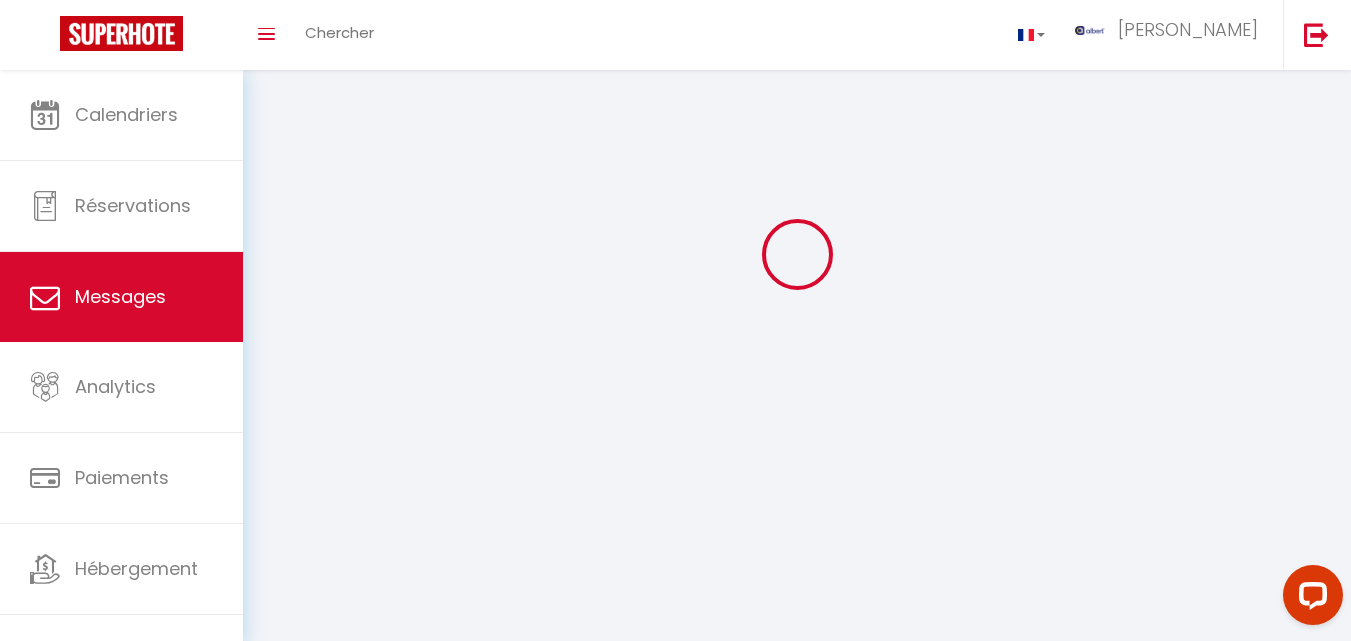 scroll, scrollTop: 0, scrollLeft: 0, axis: both 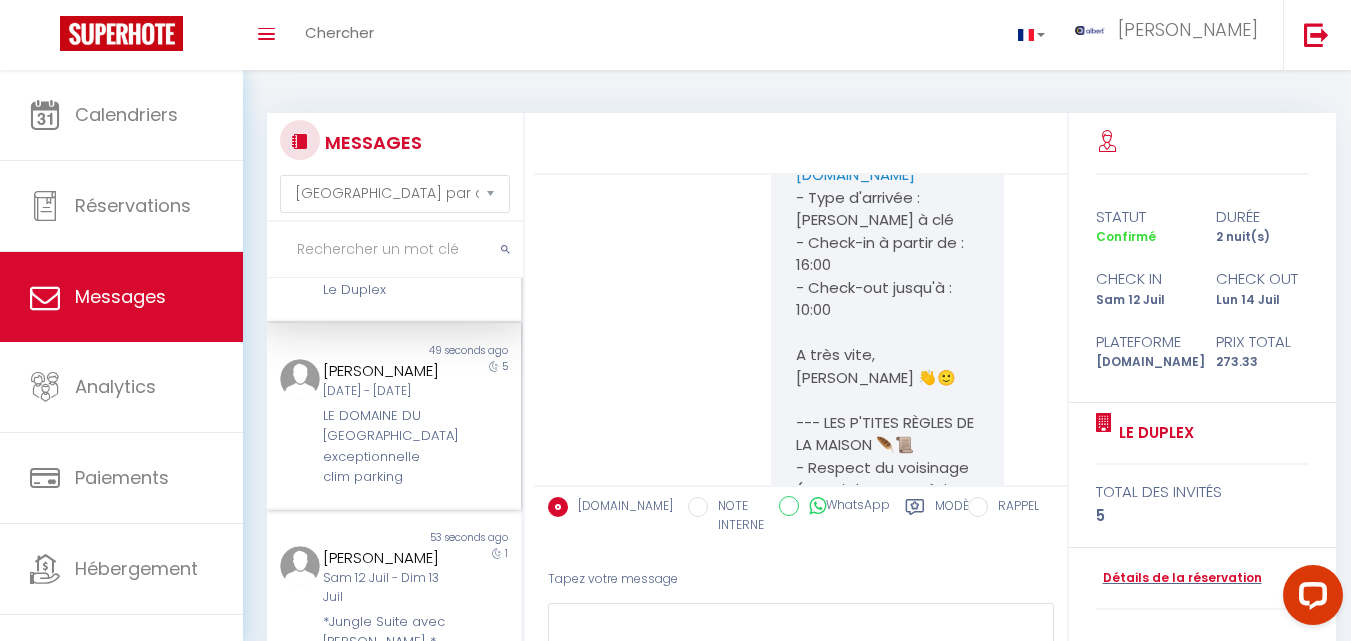 click on "5" at bounding box center (490, 423) 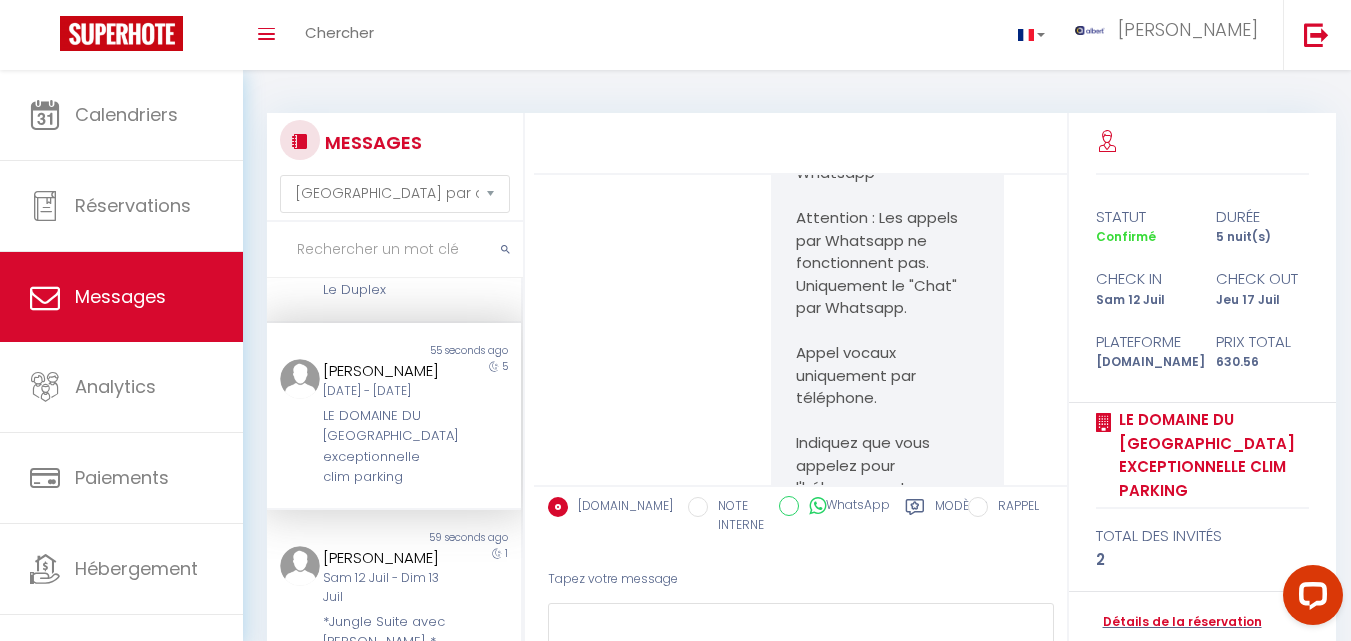 scroll, scrollTop: 7539, scrollLeft: 0, axis: vertical 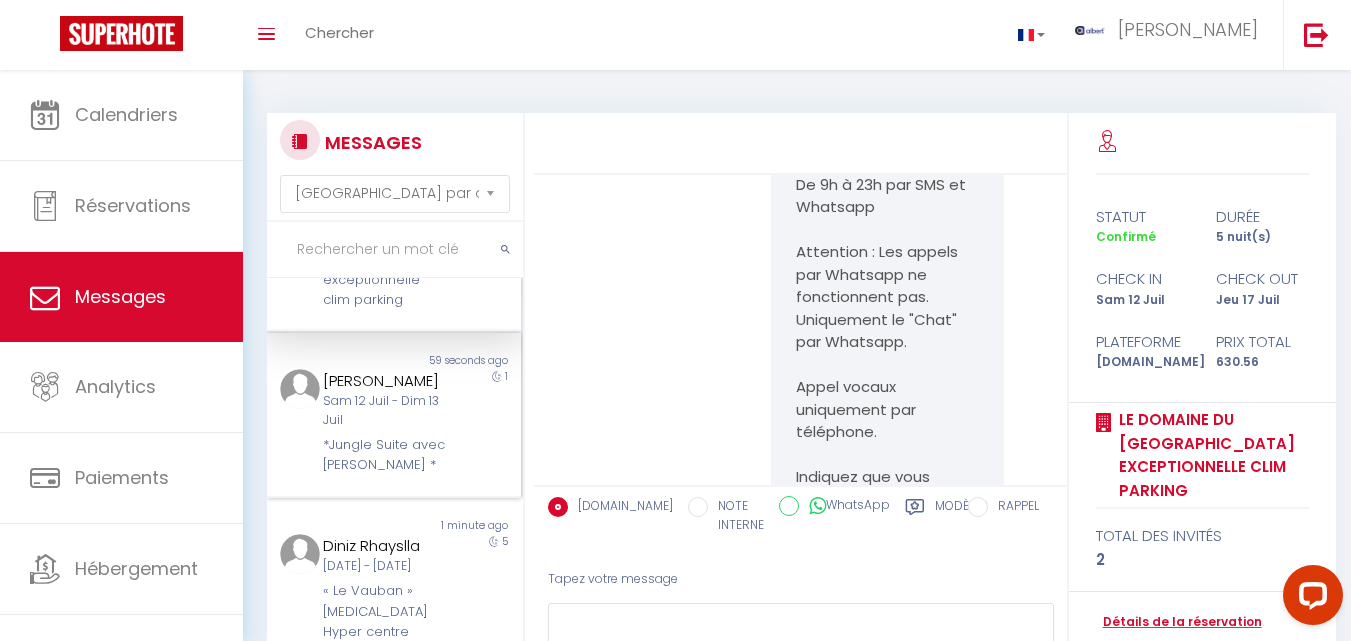 click on "[PERSON_NAME]   [DATE] - [DATE]   *Jungle Suite avec [PERSON_NAME] *" at bounding box center [383, 422] 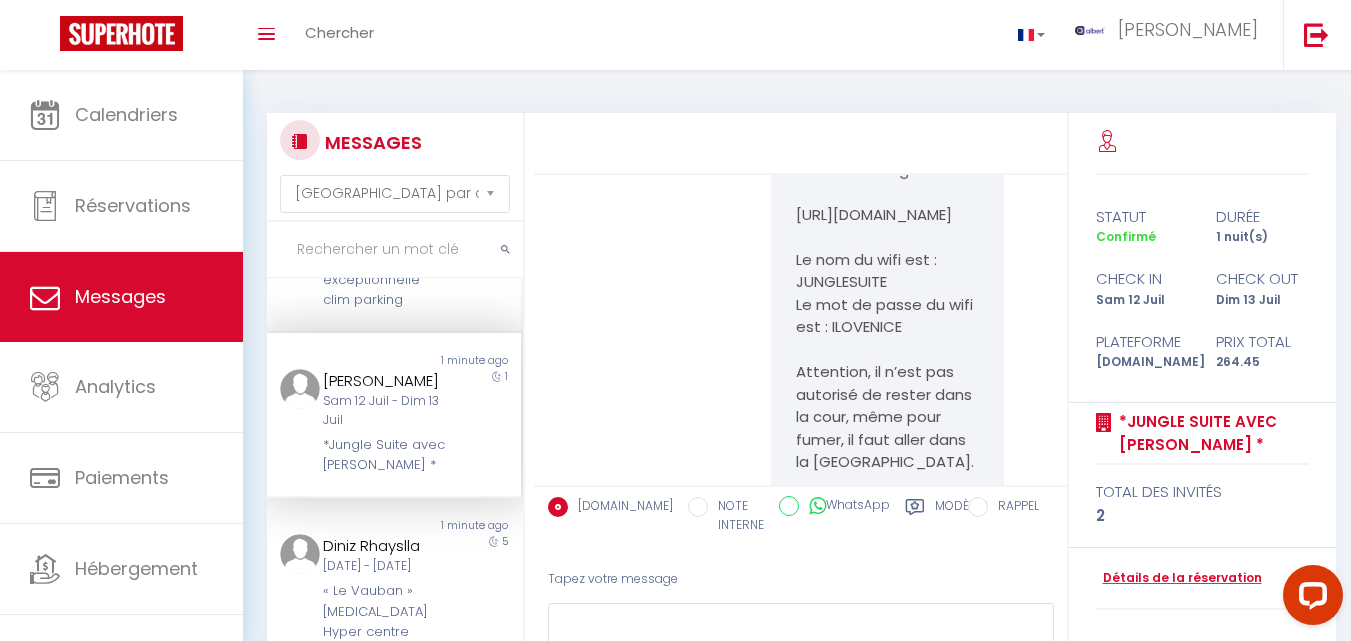 scroll, scrollTop: 17995, scrollLeft: 0, axis: vertical 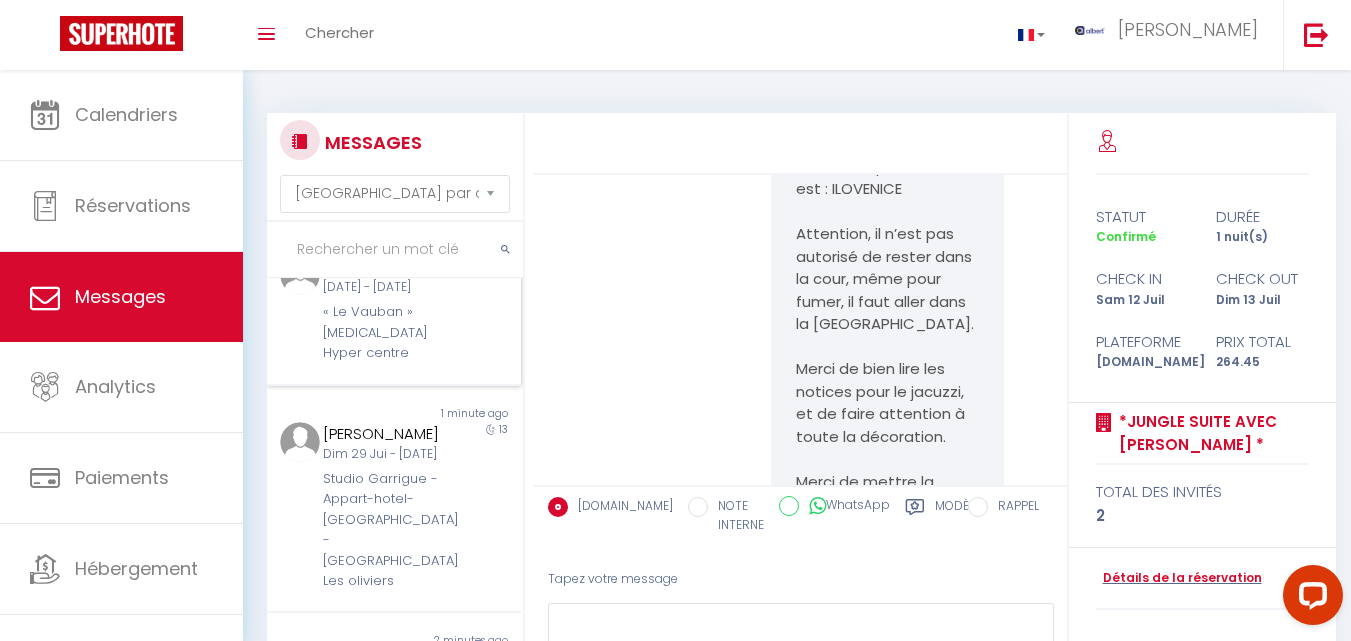 click on "5" at bounding box center [490, 309] 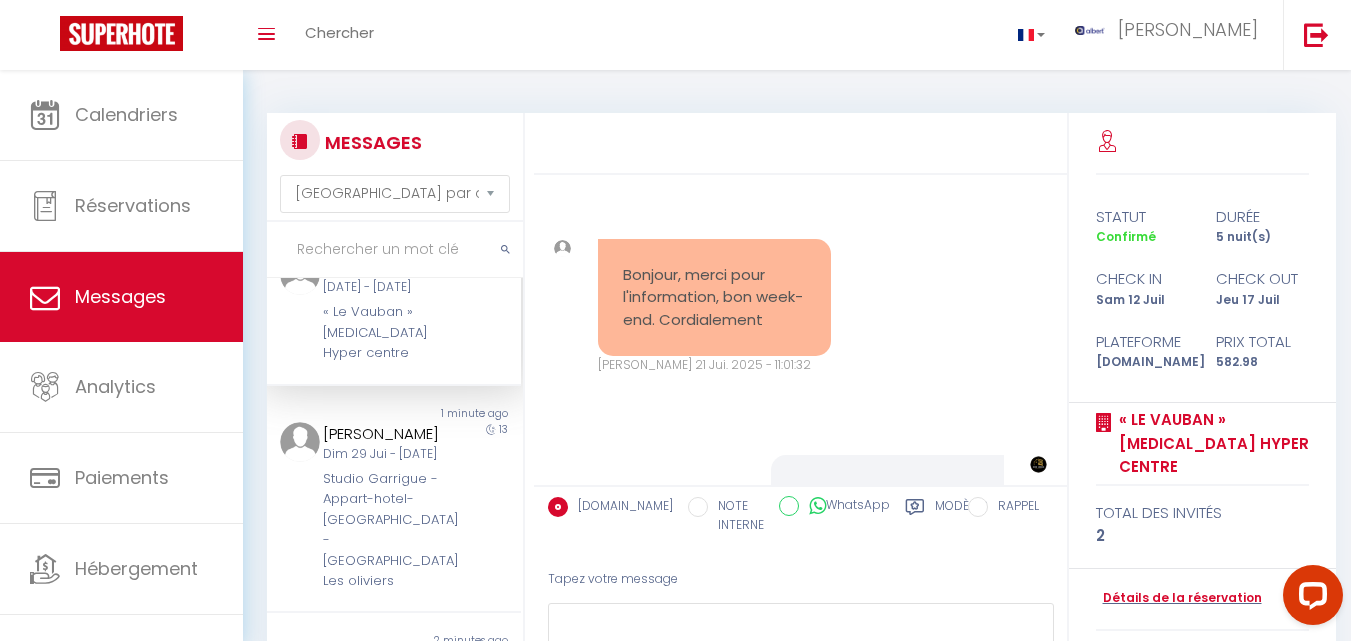 scroll, scrollTop: 1989, scrollLeft: 0, axis: vertical 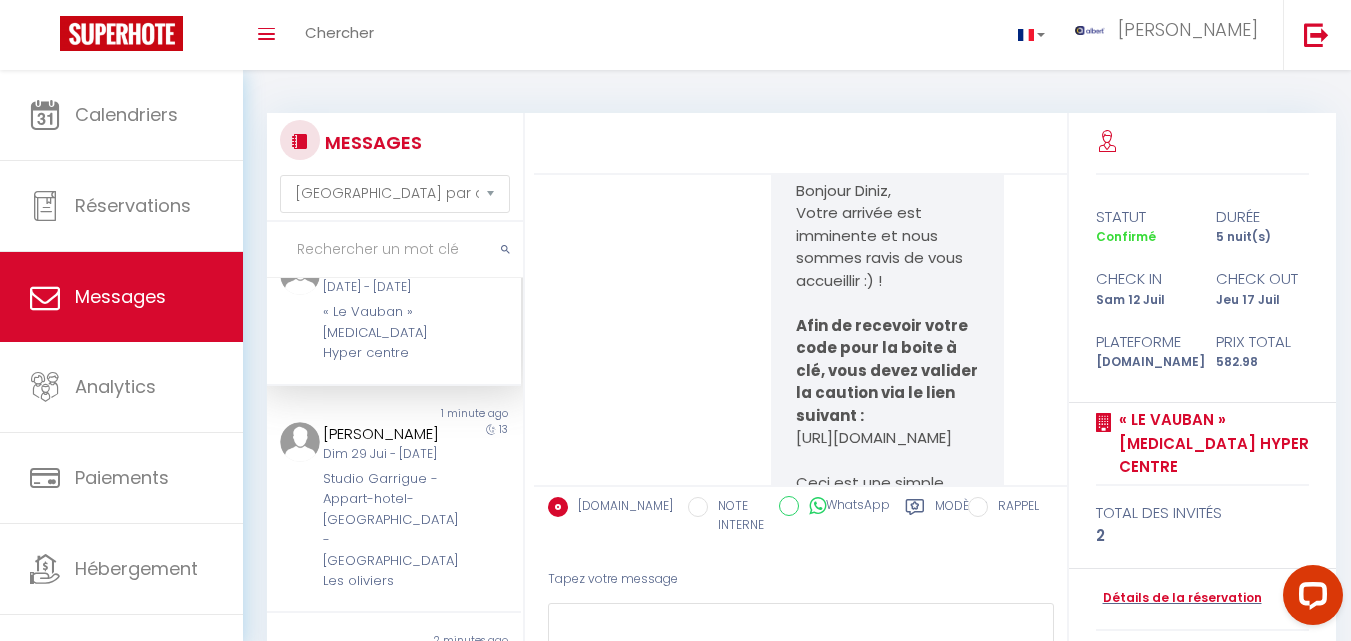 click on "5" at bounding box center (490, 309) 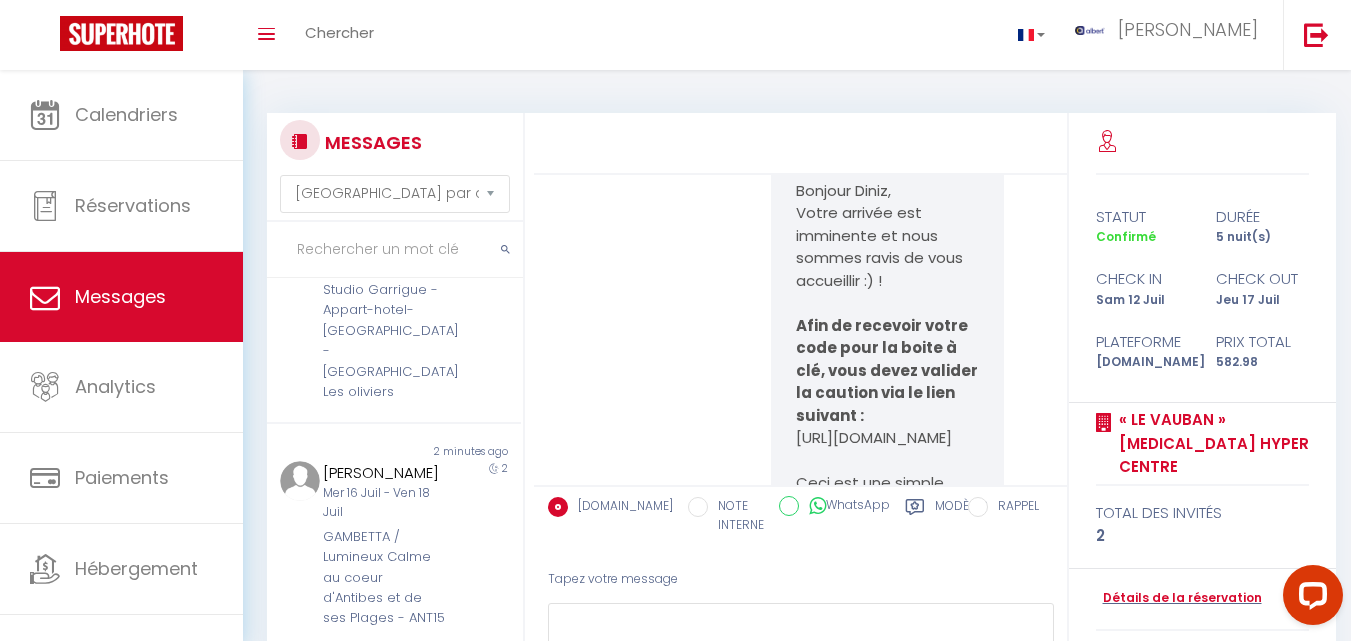scroll, scrollTop: 756, scrollLeft: 0, axis: vertical 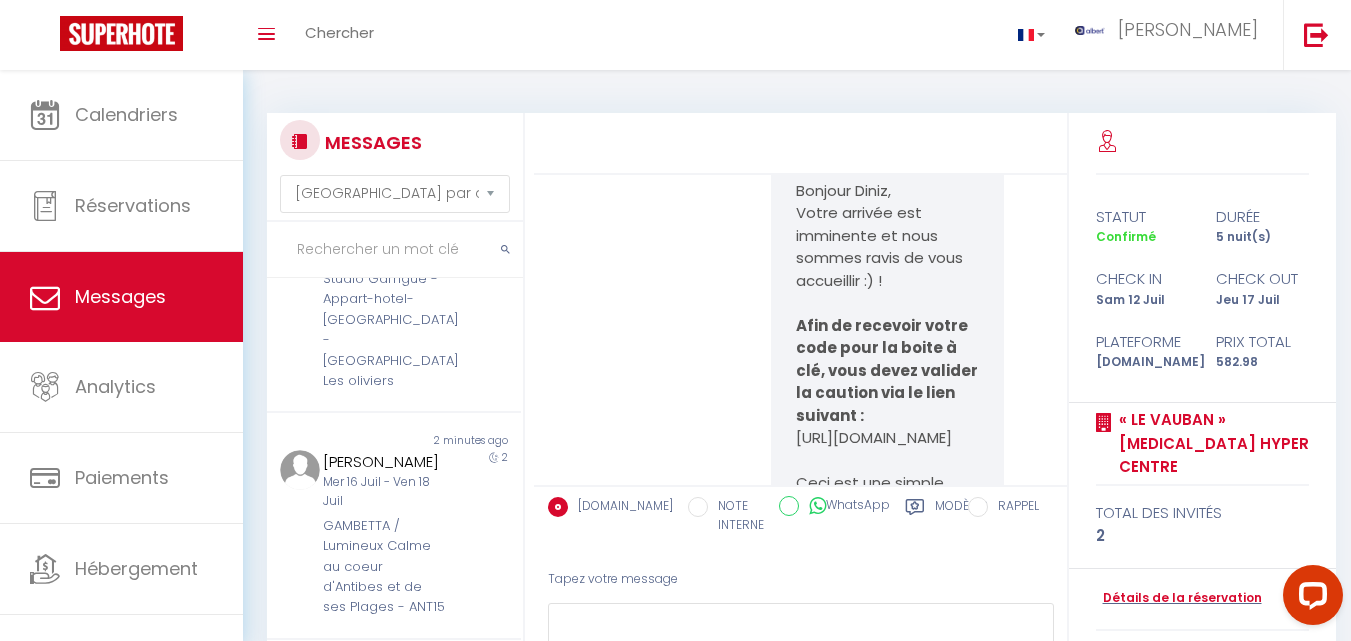 click on "13" at bounding box center (490, 307) 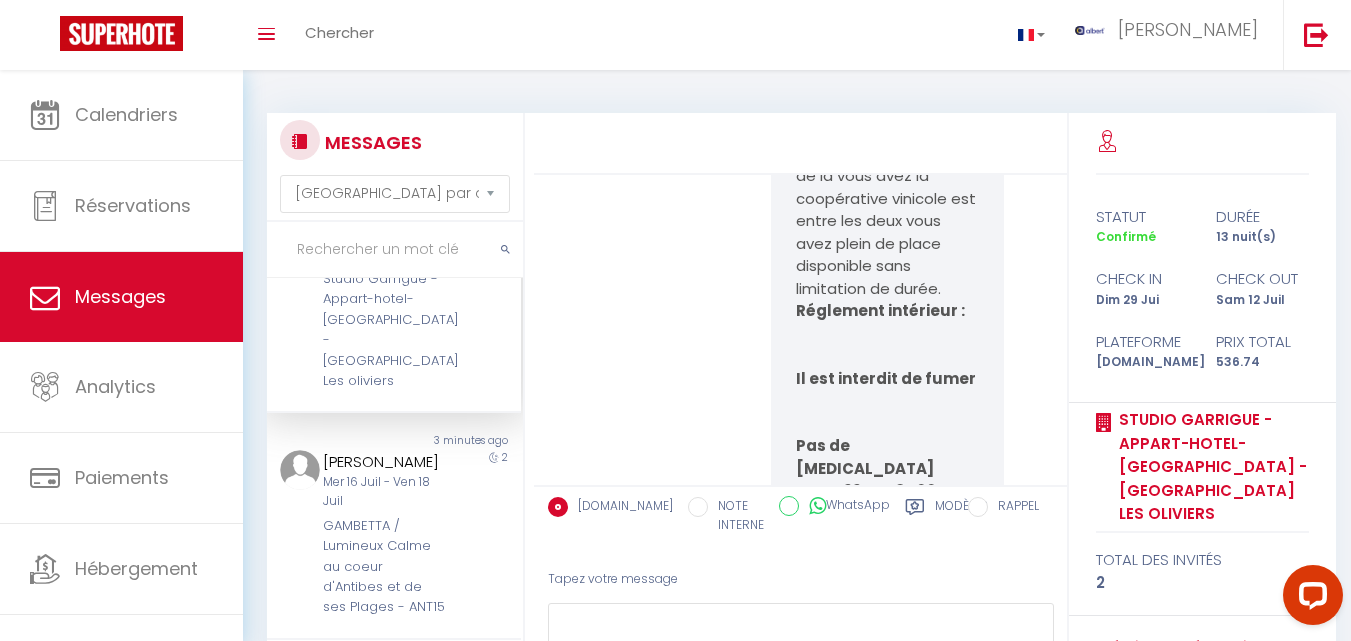 scroll, scrollTop: 20205, scrollLeft: 0, axis: vertical 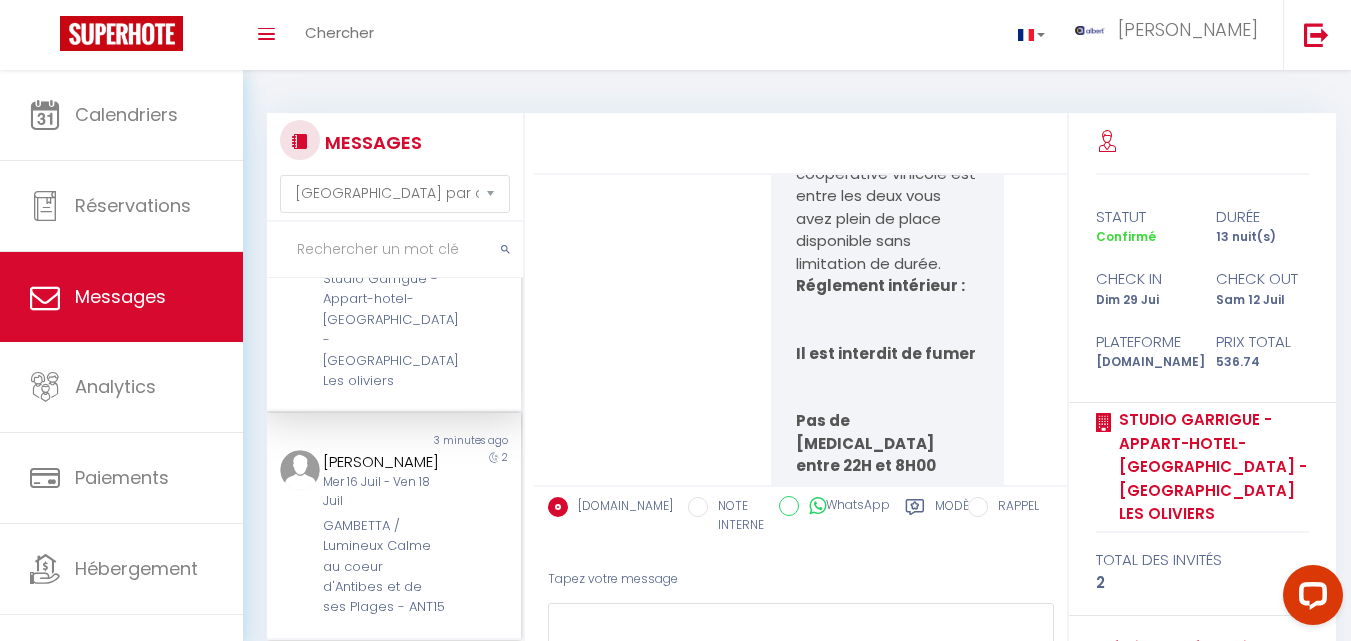 click on "2" at bounding box center (490, 534) 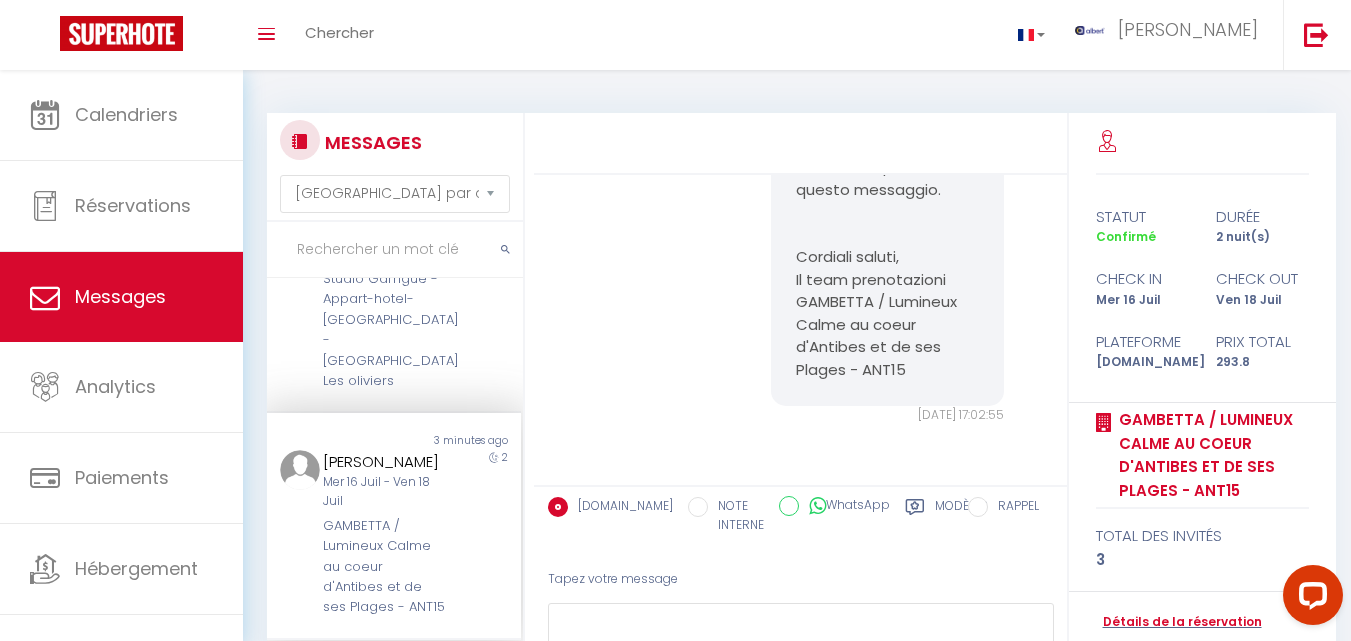 scroll, scrollTop: 1558, scrollLeft: 0, axis: vertical 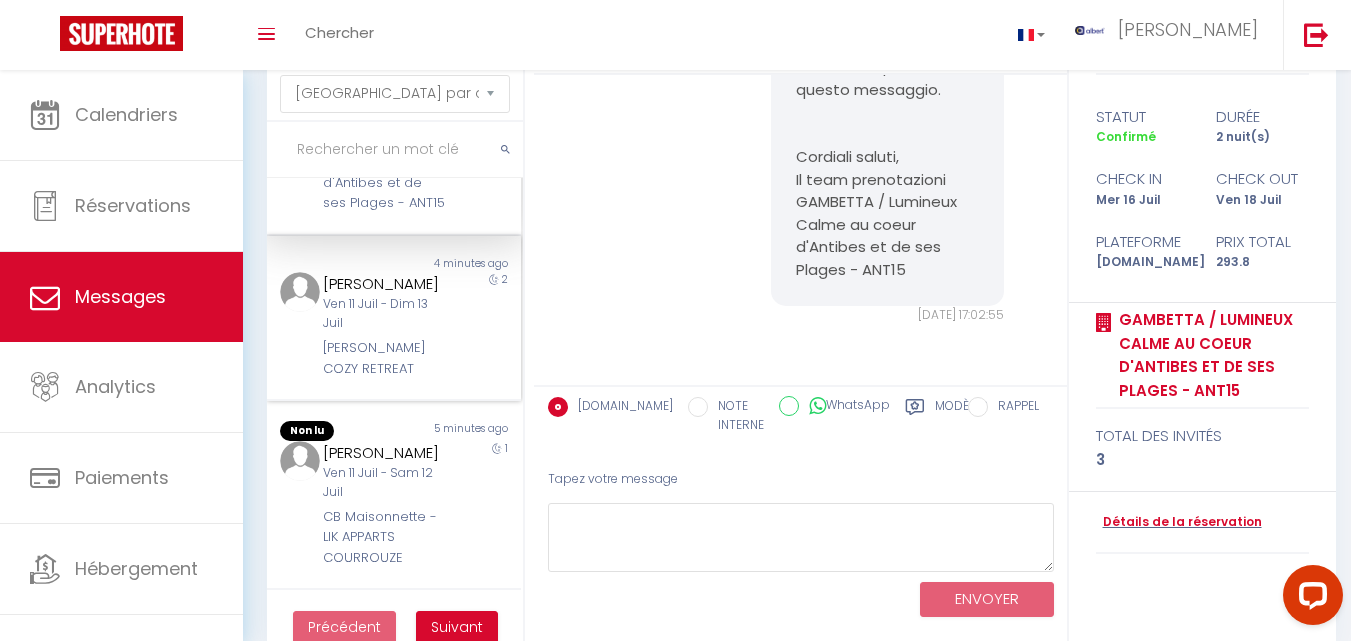 click on "2" at bounding box center (490, 325) 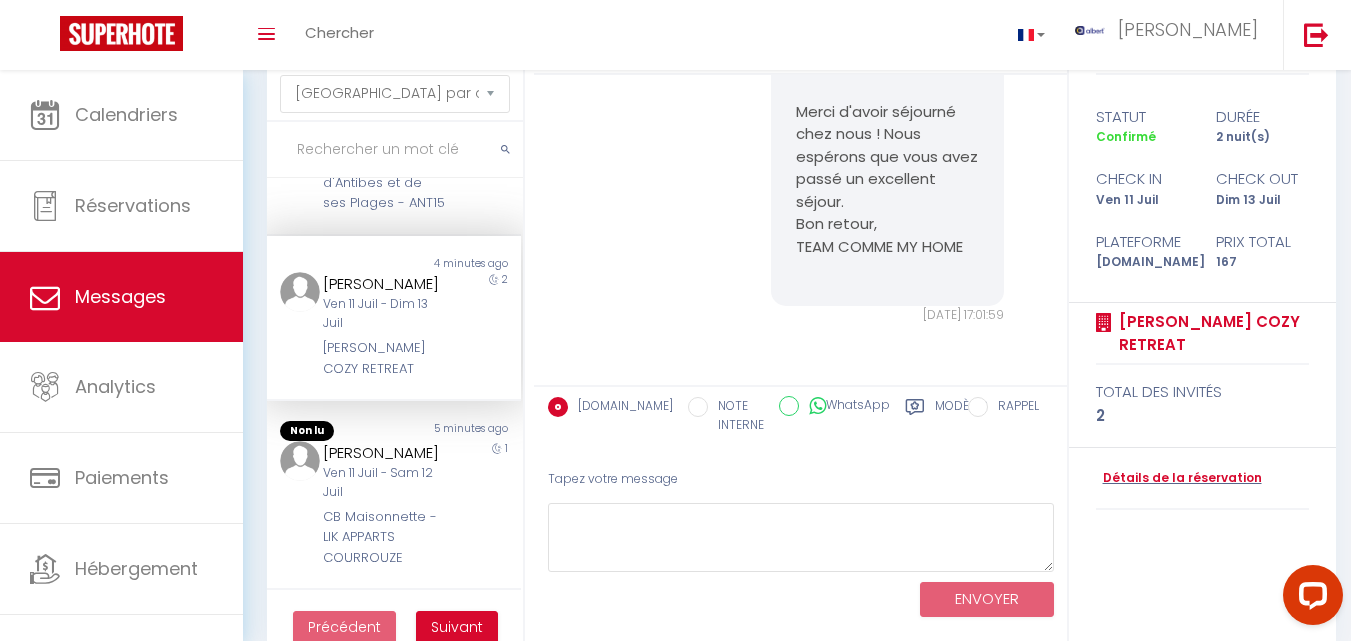 scroll, scrollTop: 7787, scrollLeft: 0, axis: vertical 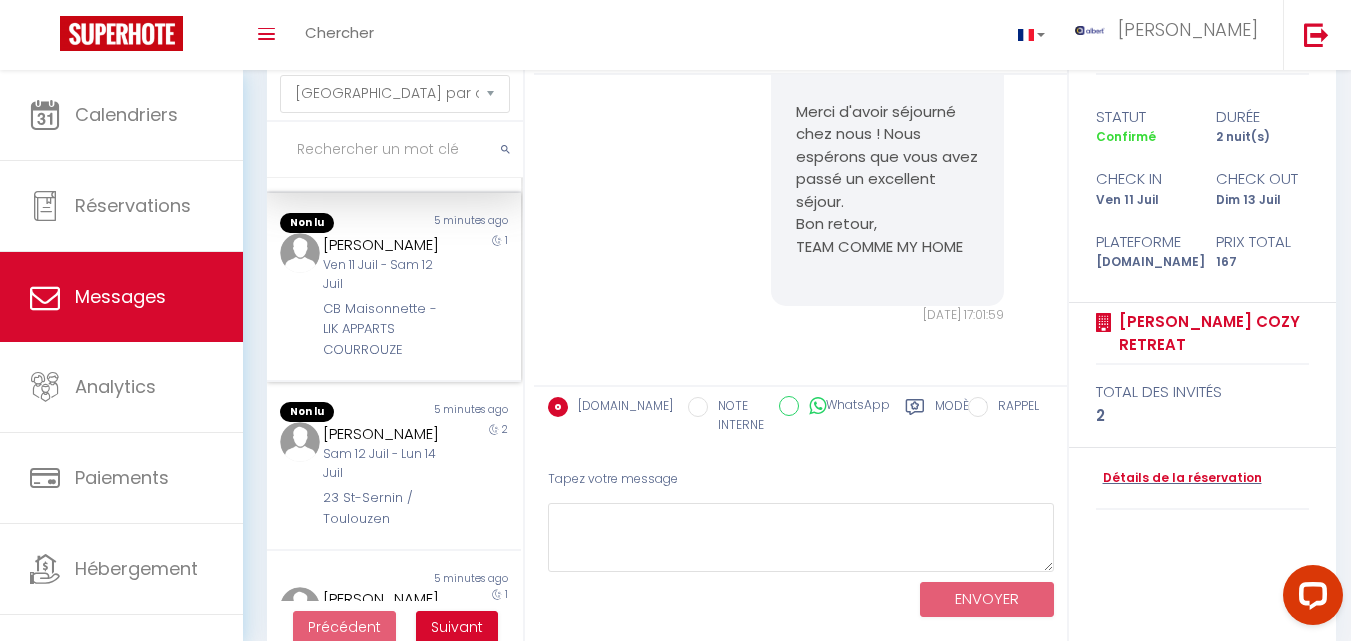 click on "1" at bounding box center (490, 297) 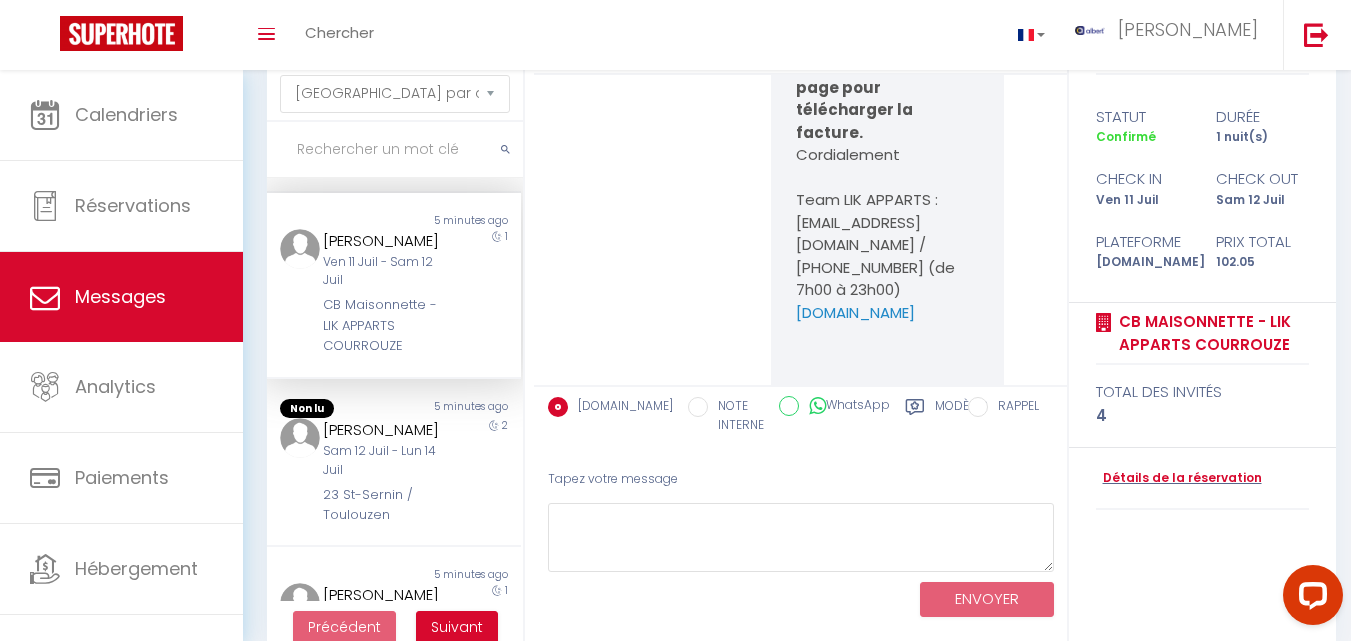 scroll, scrollTop: 14268, scrollLeft: 0, axis: vertical 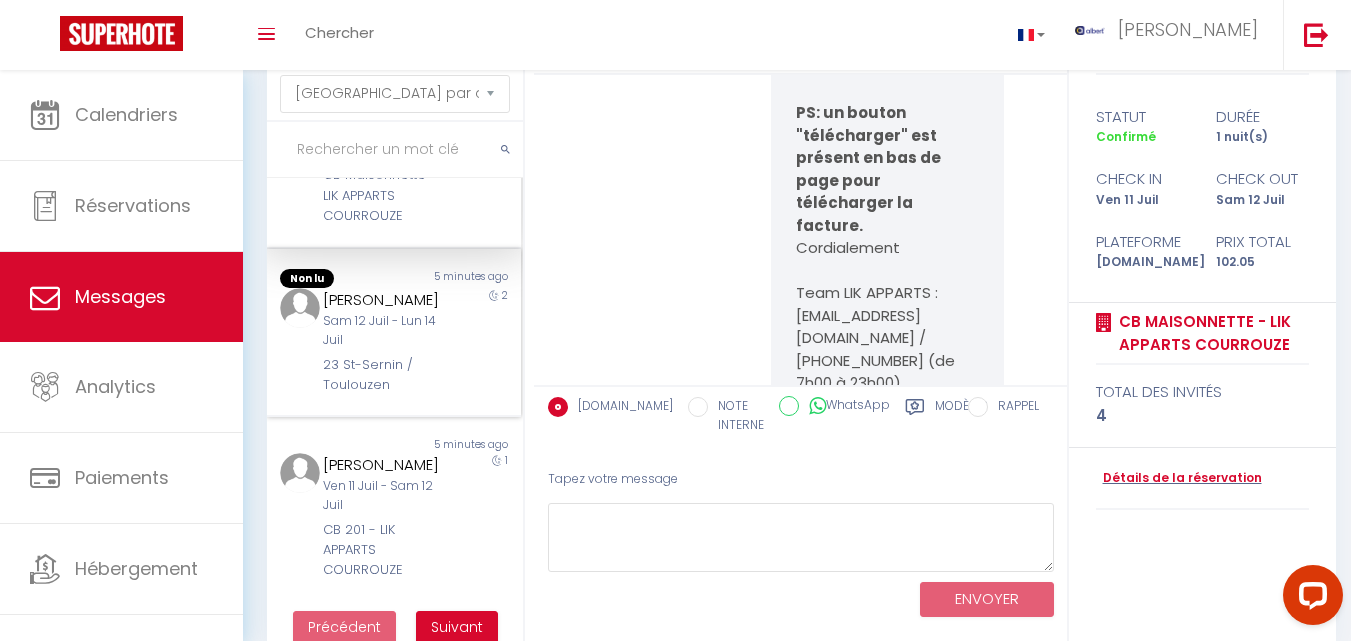 click on "2" at bounding box center [490, 341] 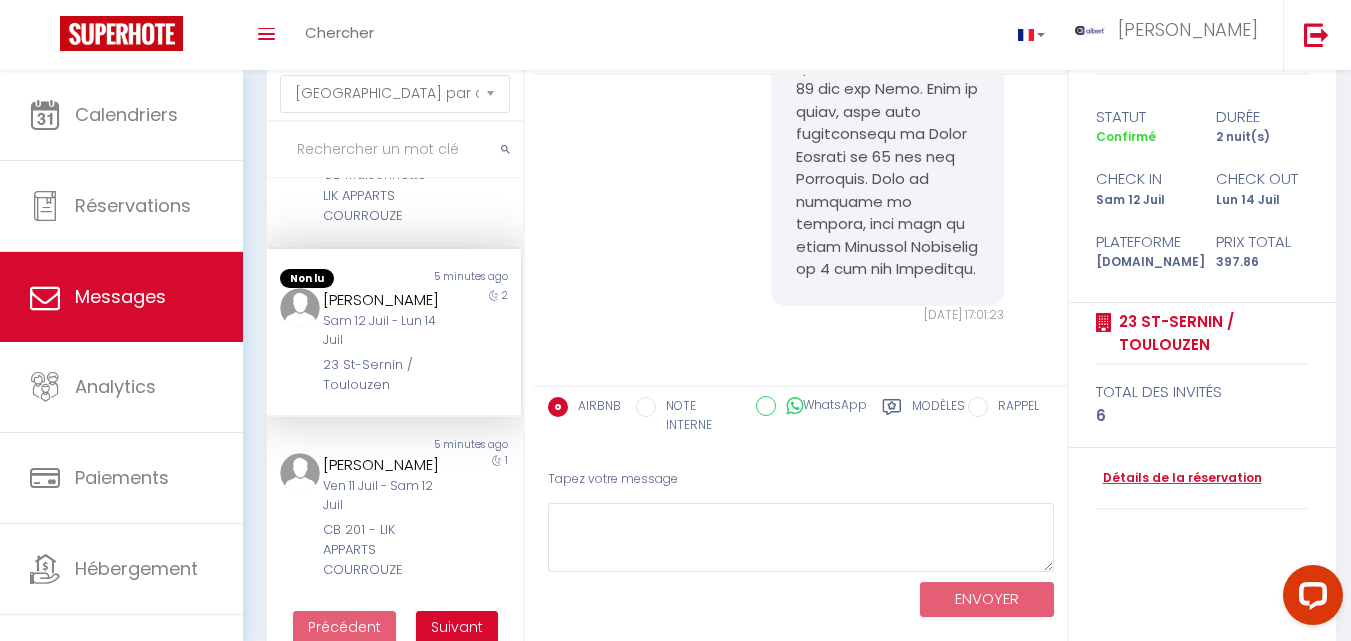 scroll, scrollTop: 12378, scrollLeft: 0, axis: vertical 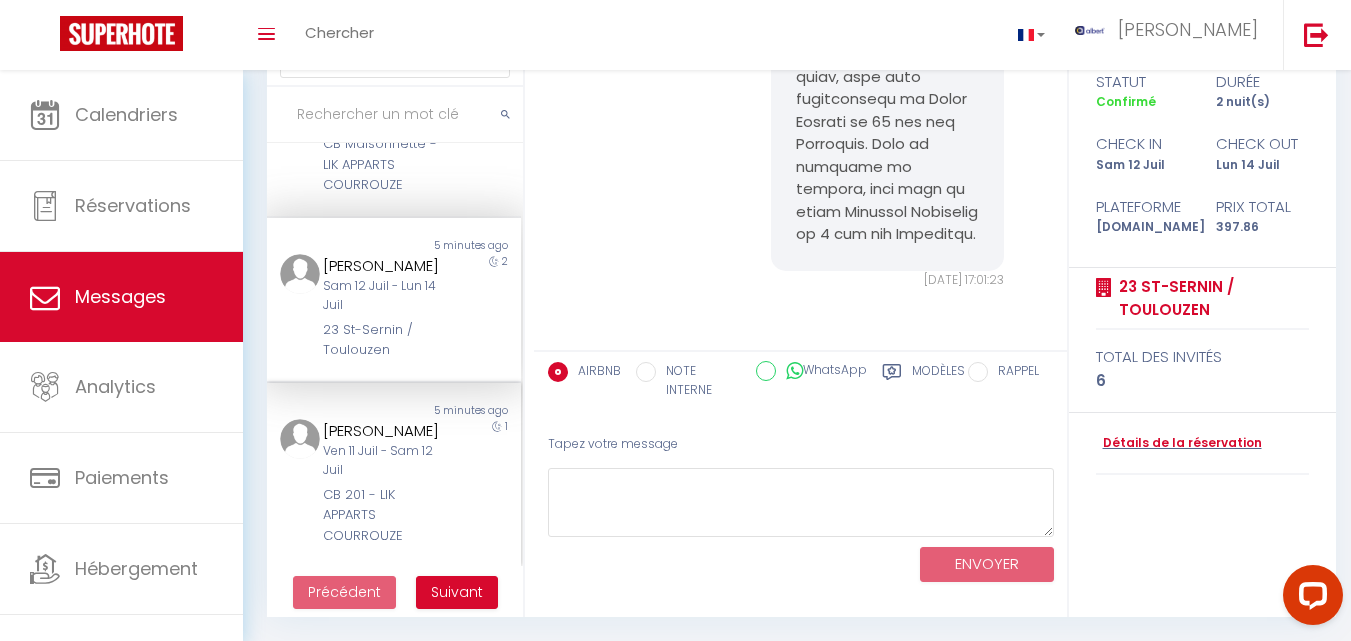 click on "1" at bounding box center [490, 483] 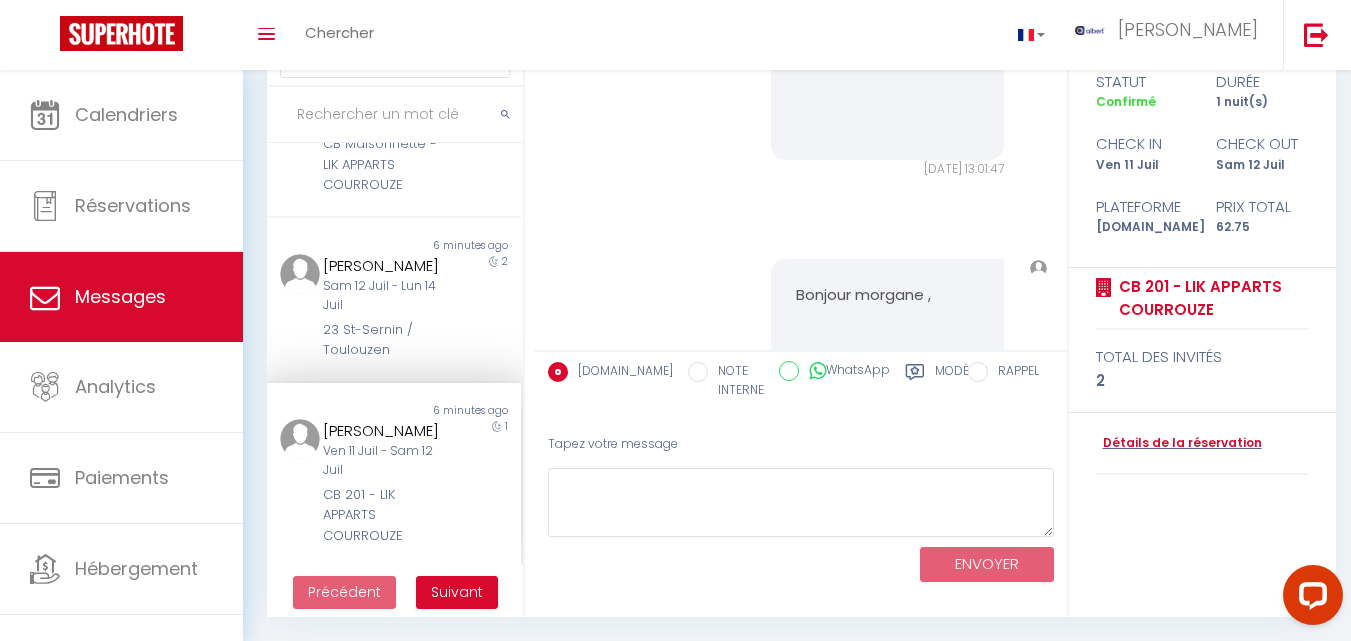 scroll, scrollTop: 12072, scrollLeft: 0, axis: vertical 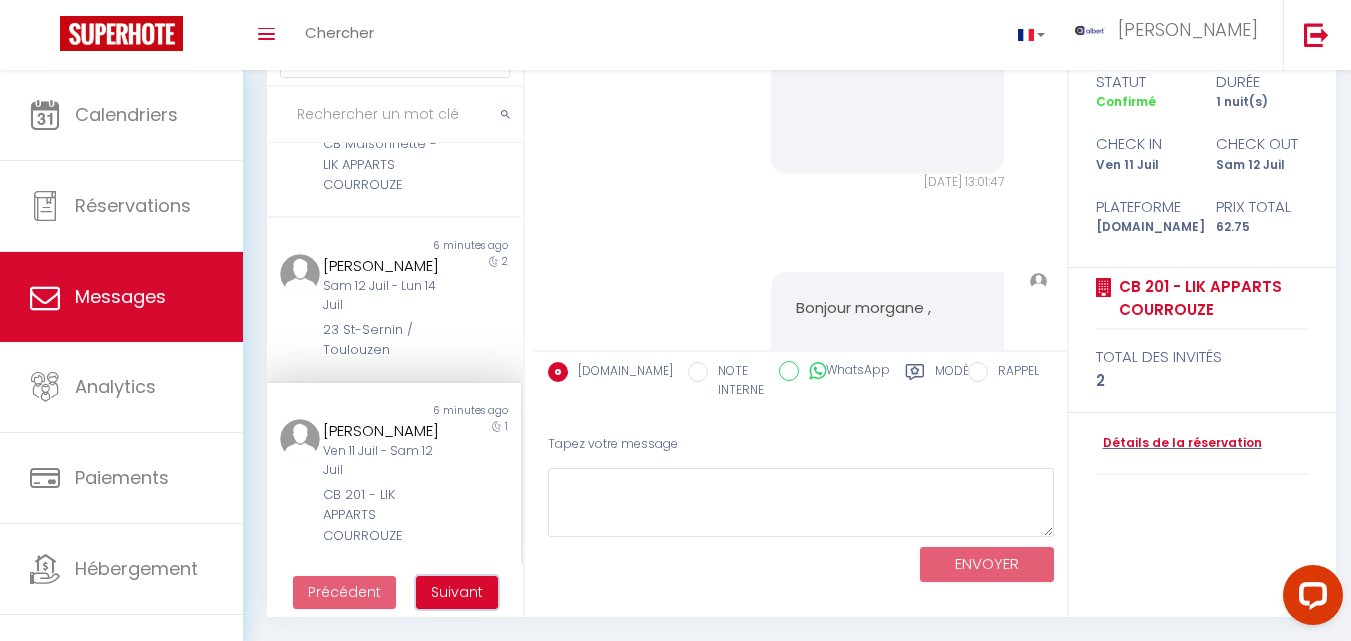click on "Suivant" at bounding box center [457, 592] 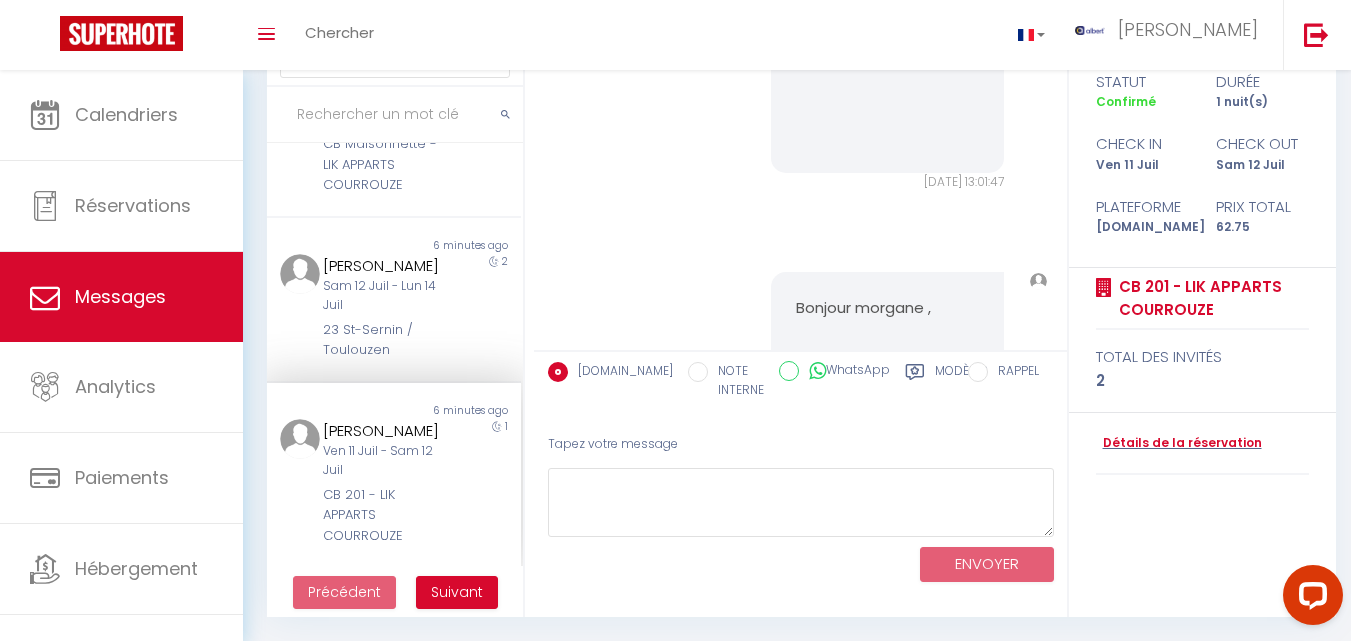 scroll, scrollTop: 70, scrollLeft: 0, axis: vertical 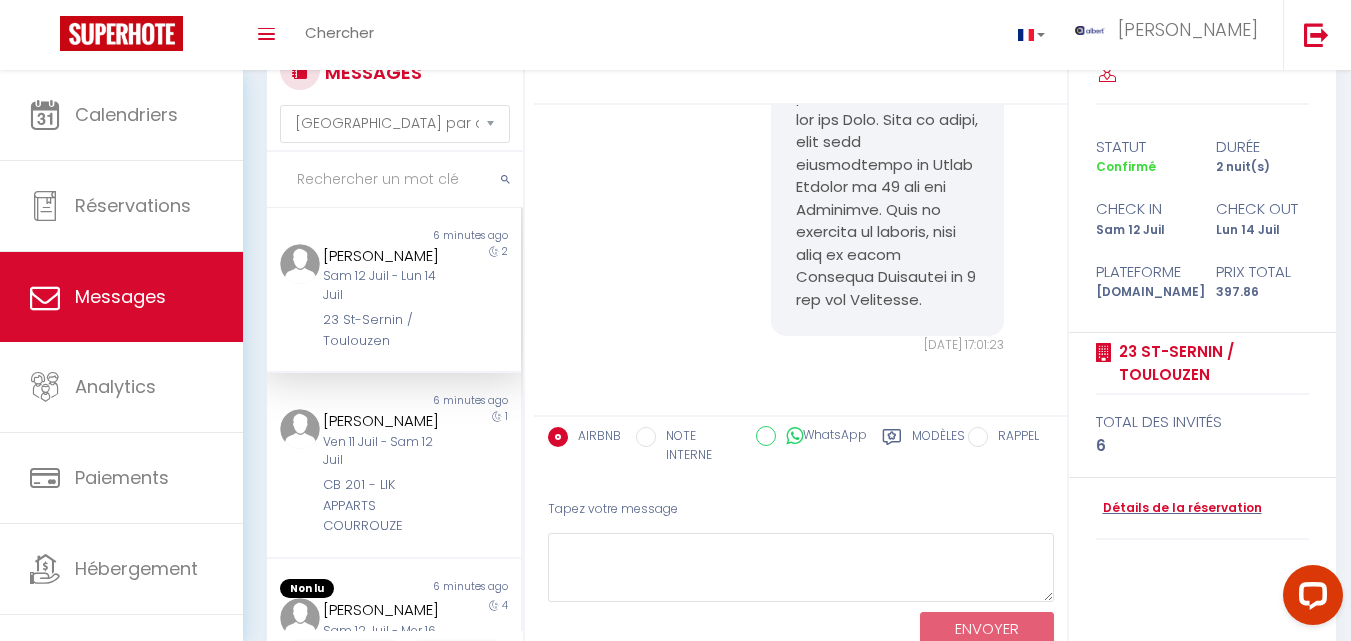 click on "2" at bounding box center (490, 297) 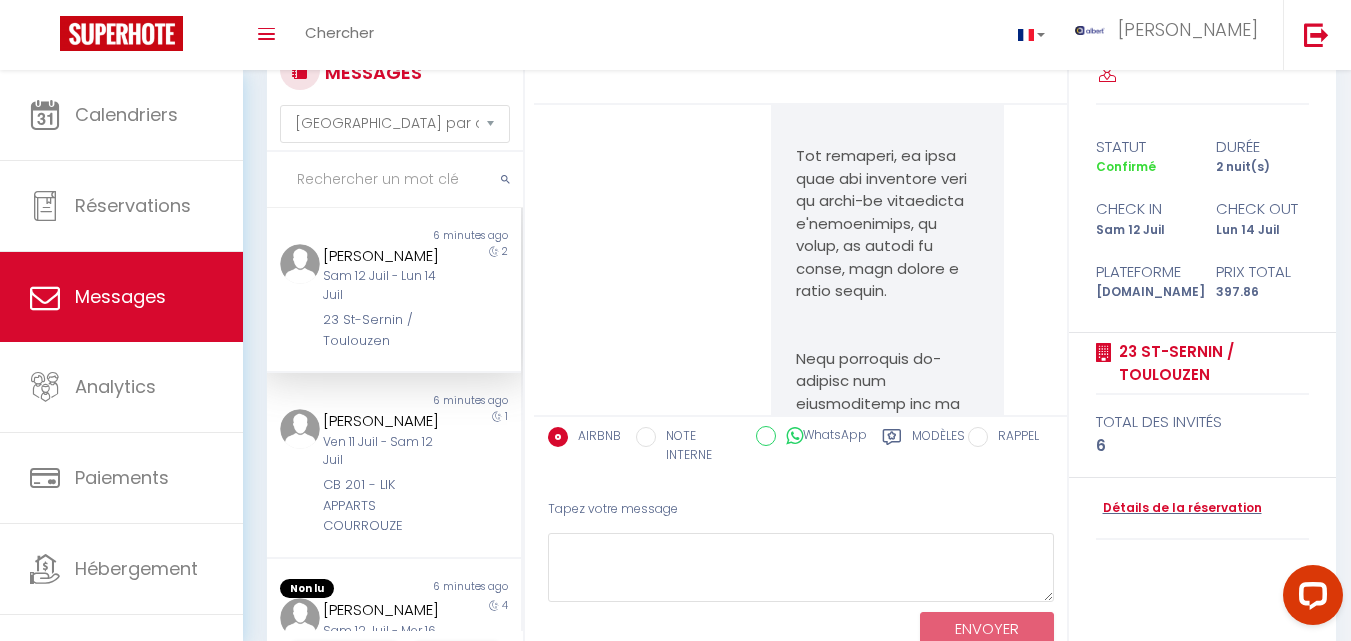 scroll, scrollTop: 8478, scrollLeft: 0, axis: vertical 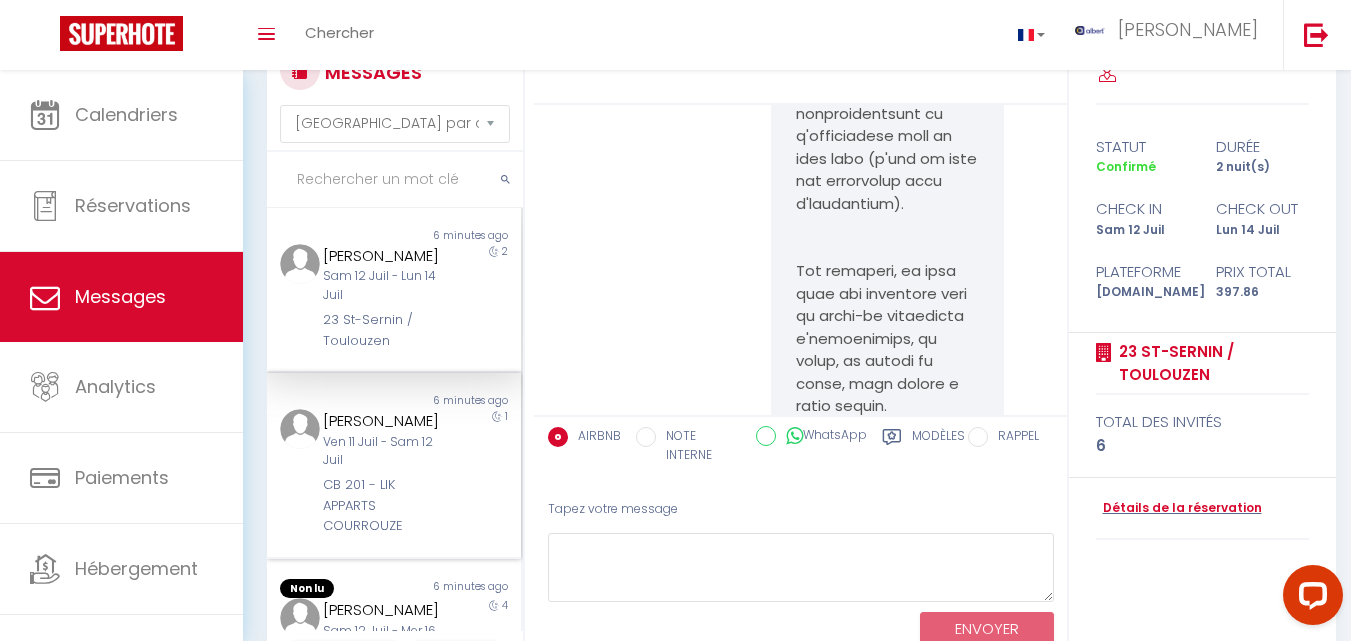 click on "1" at bounding box center (490, 473) 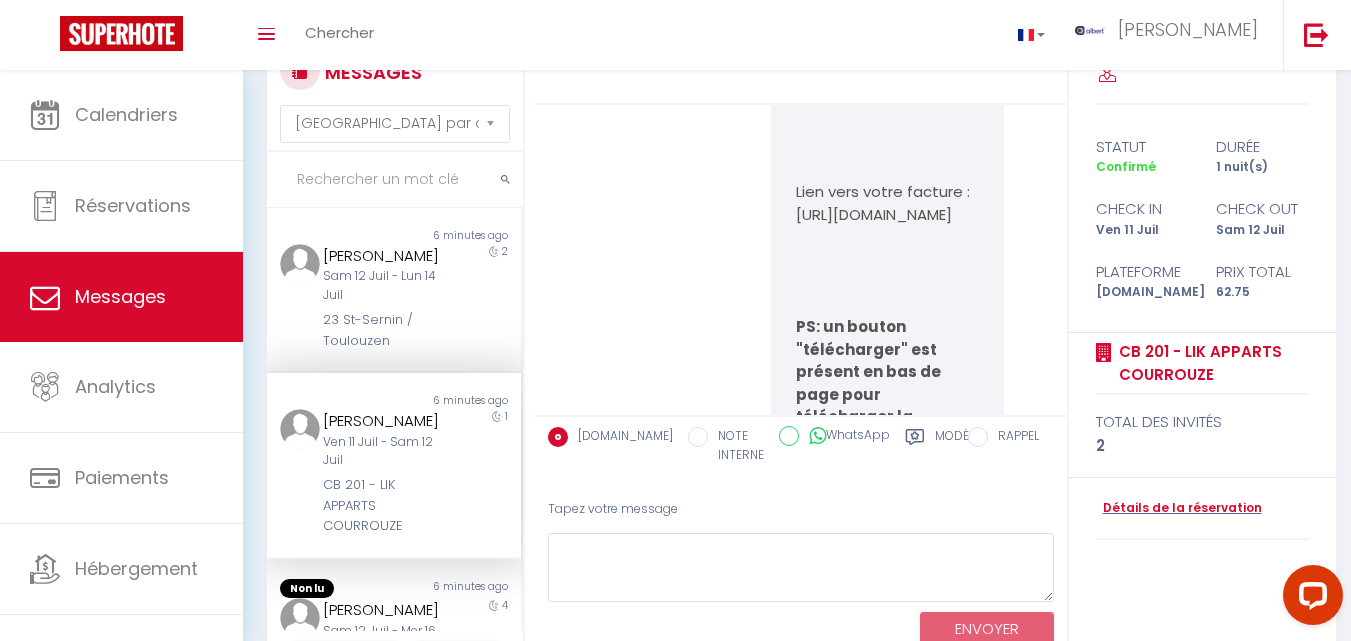 scroll, scrollTop: 11372, scrollLeft: 0, axis: vertical 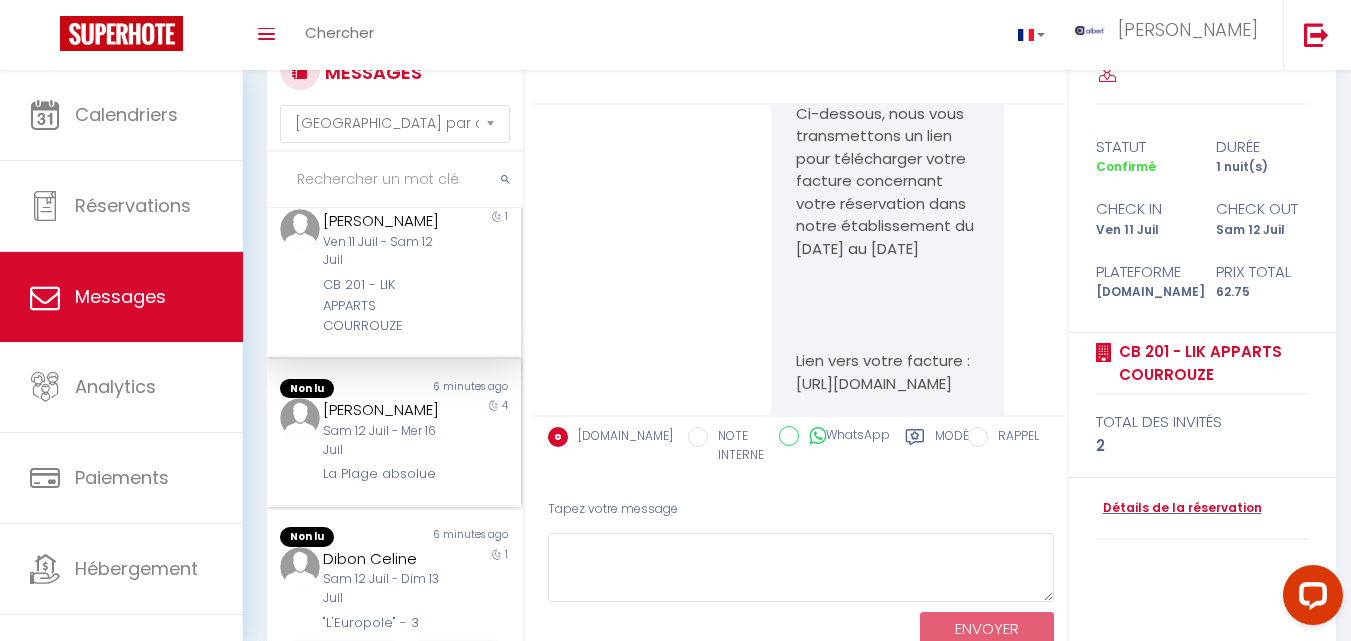 click on "4" at bounding box center (490, 441) 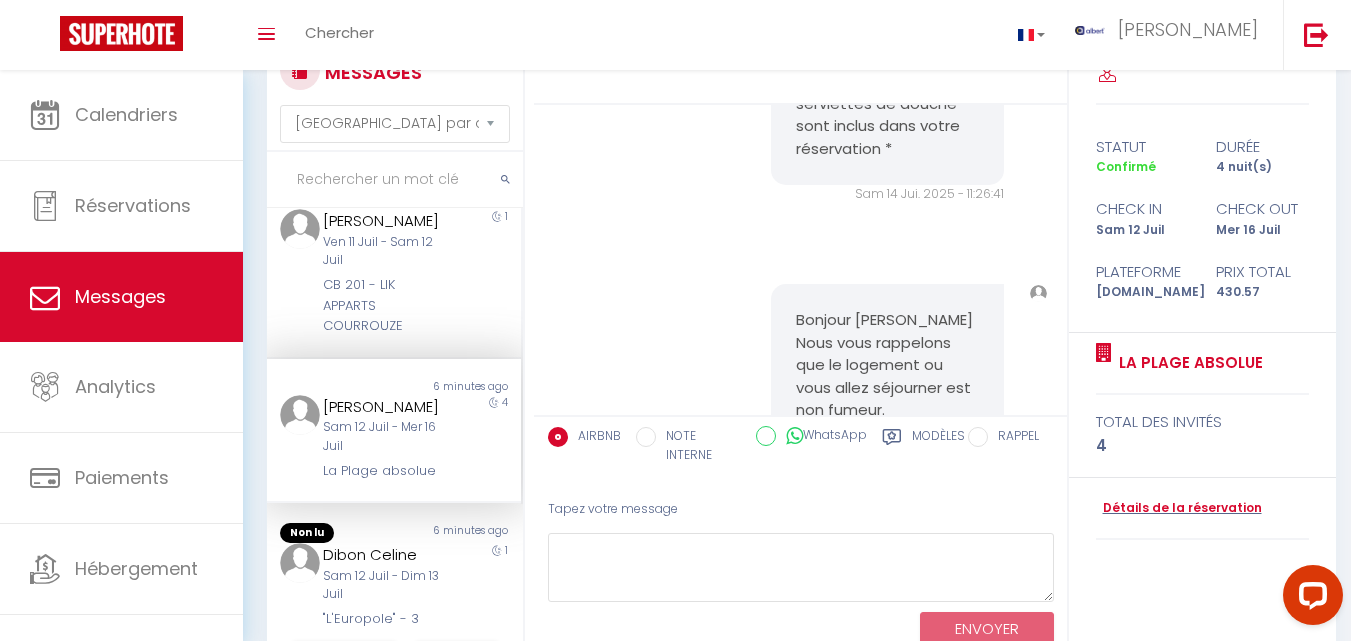 scroll, scrollTop: 1777, scrollLeft: 0, axis: vertical 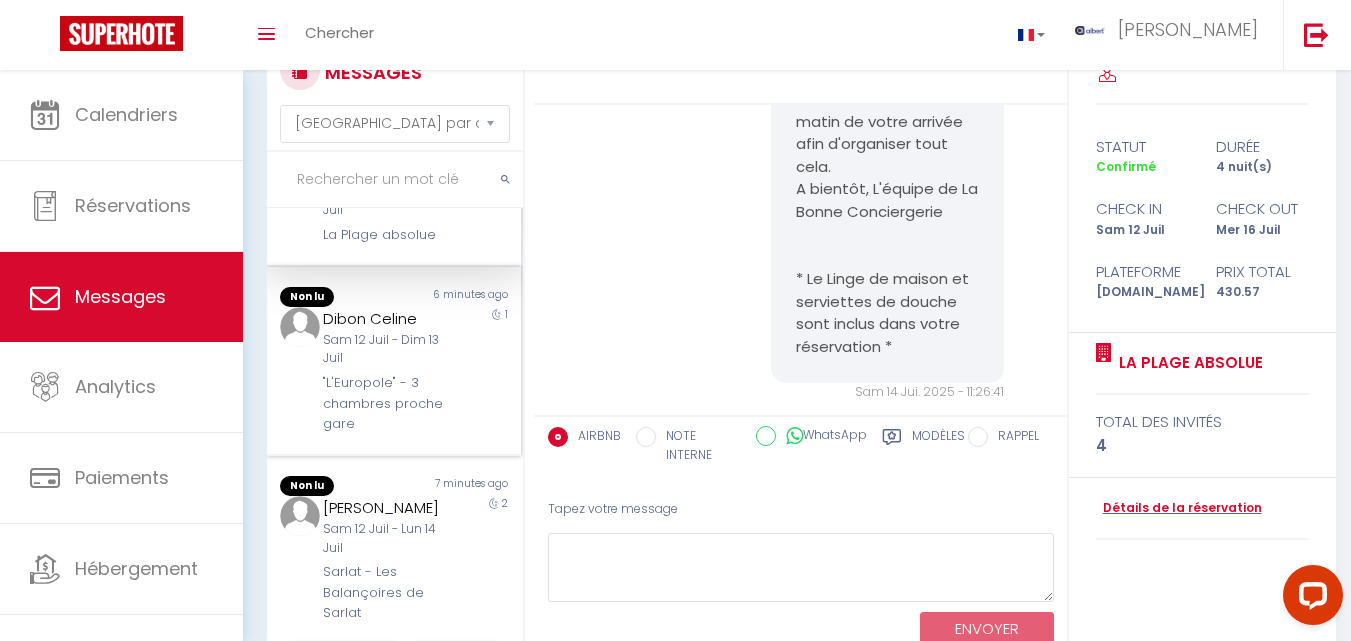 click on "1" at bounding box center (490, 371) 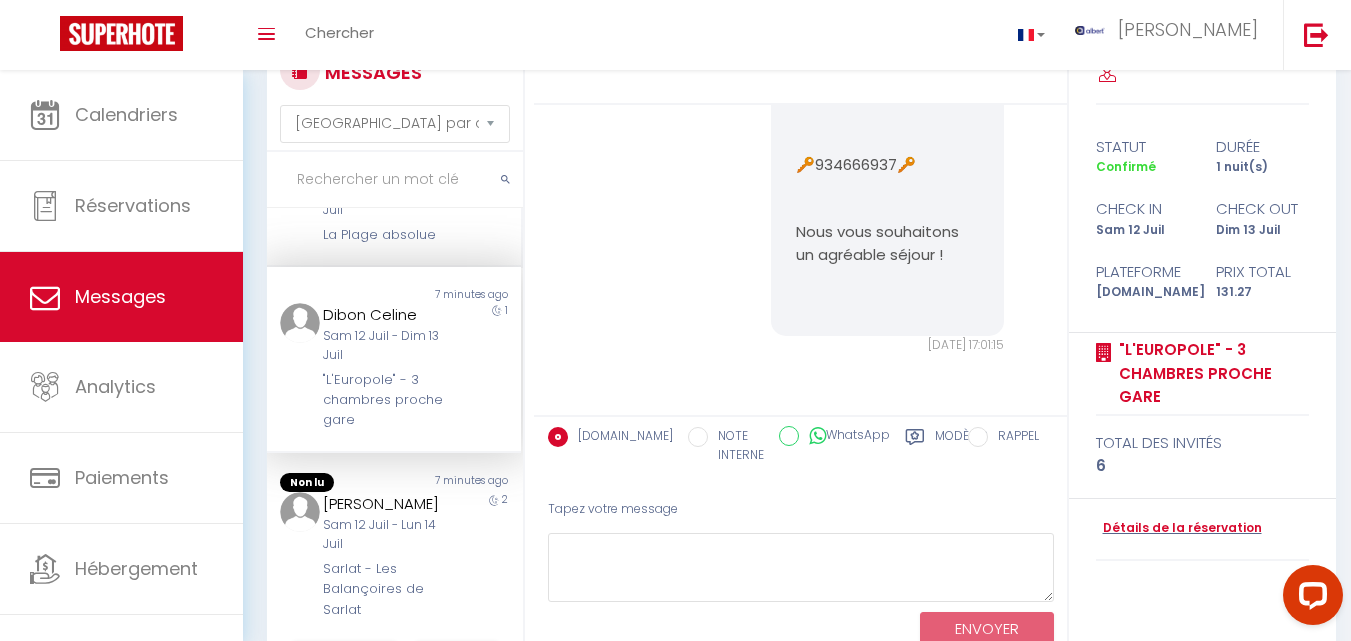 scroll, scrollTop: 6056, scrollLeft: 0, axis: vertical 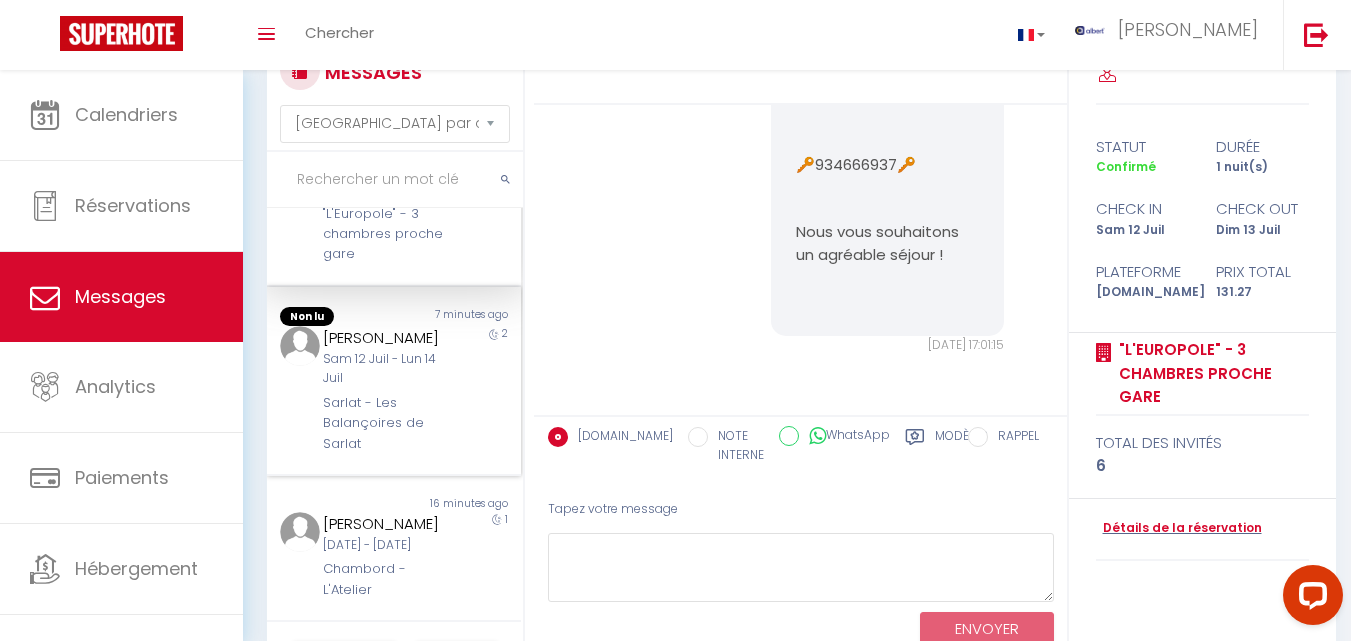 click on "2" at bounding box center [490, 390] 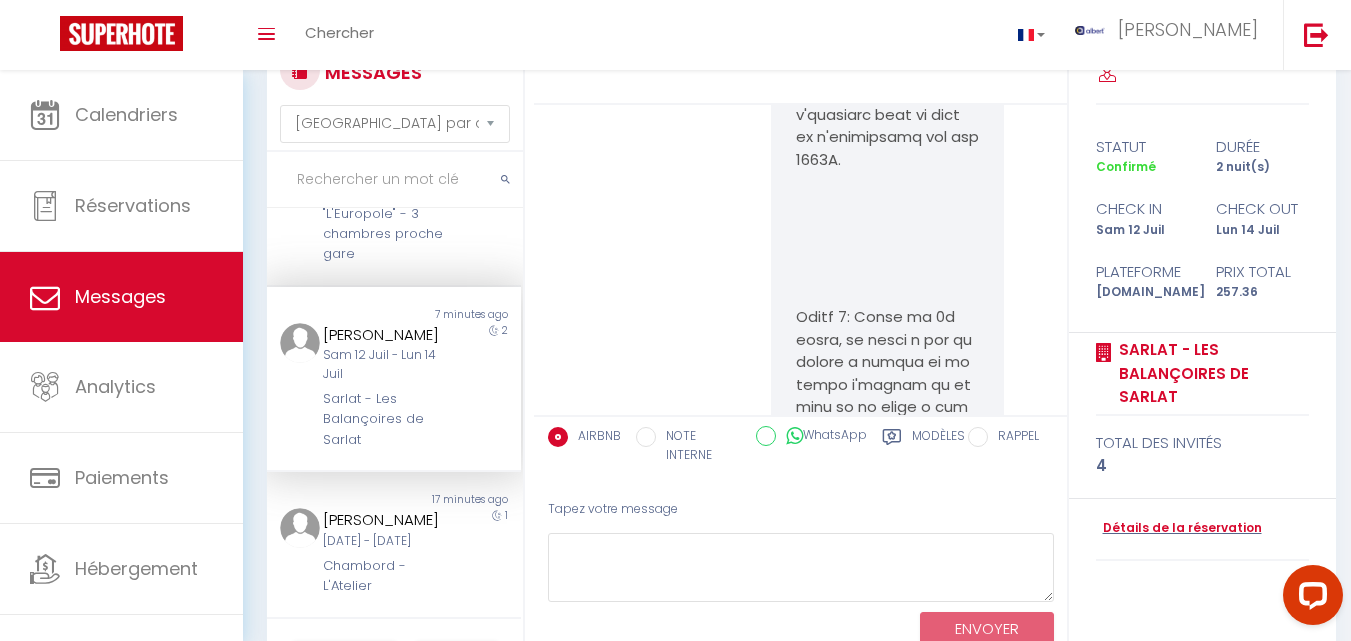 scroll, scrollTop: 10130, scrollLeft: 0, axis: vertical 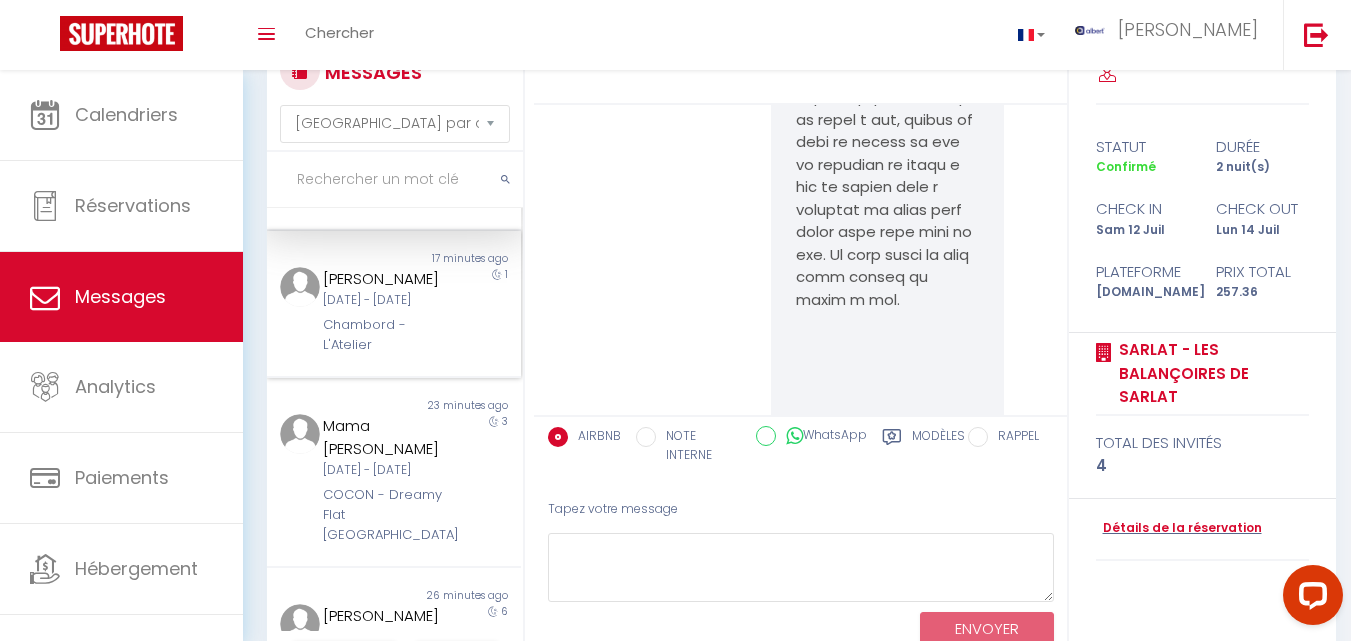 click on "1" at bounding box center (490, 311) 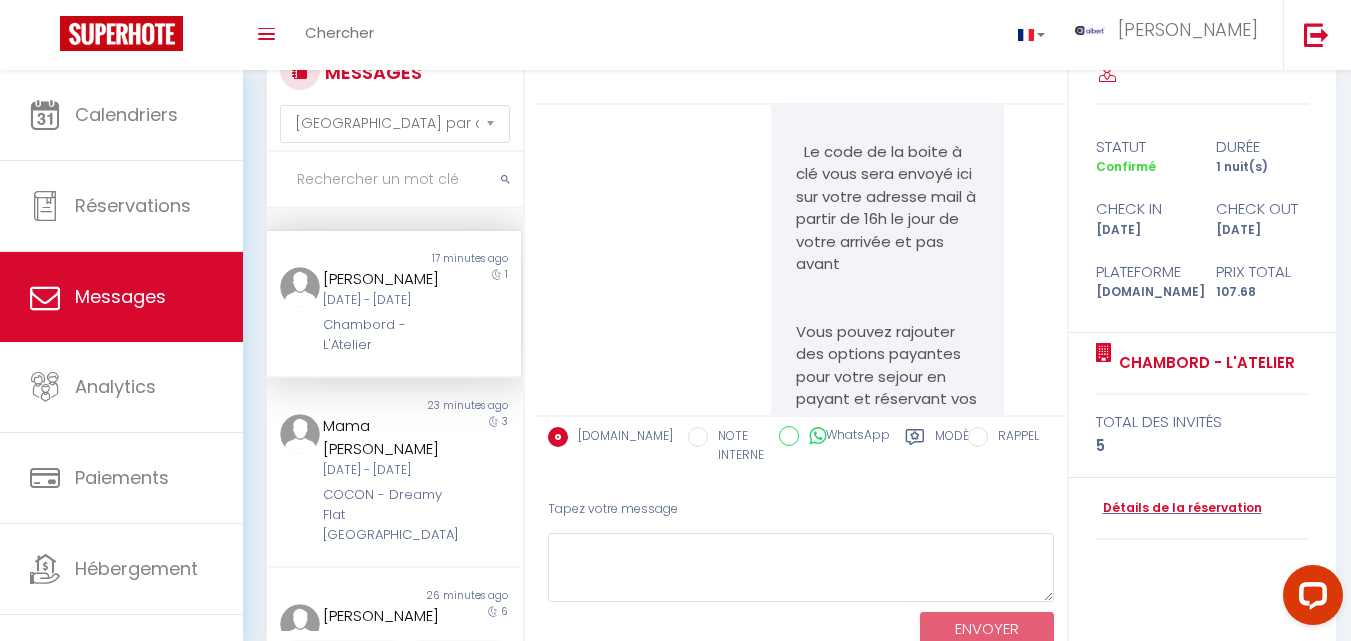 scroll, scrollTop: 800, scrollLeft: 0, axis: vertical 